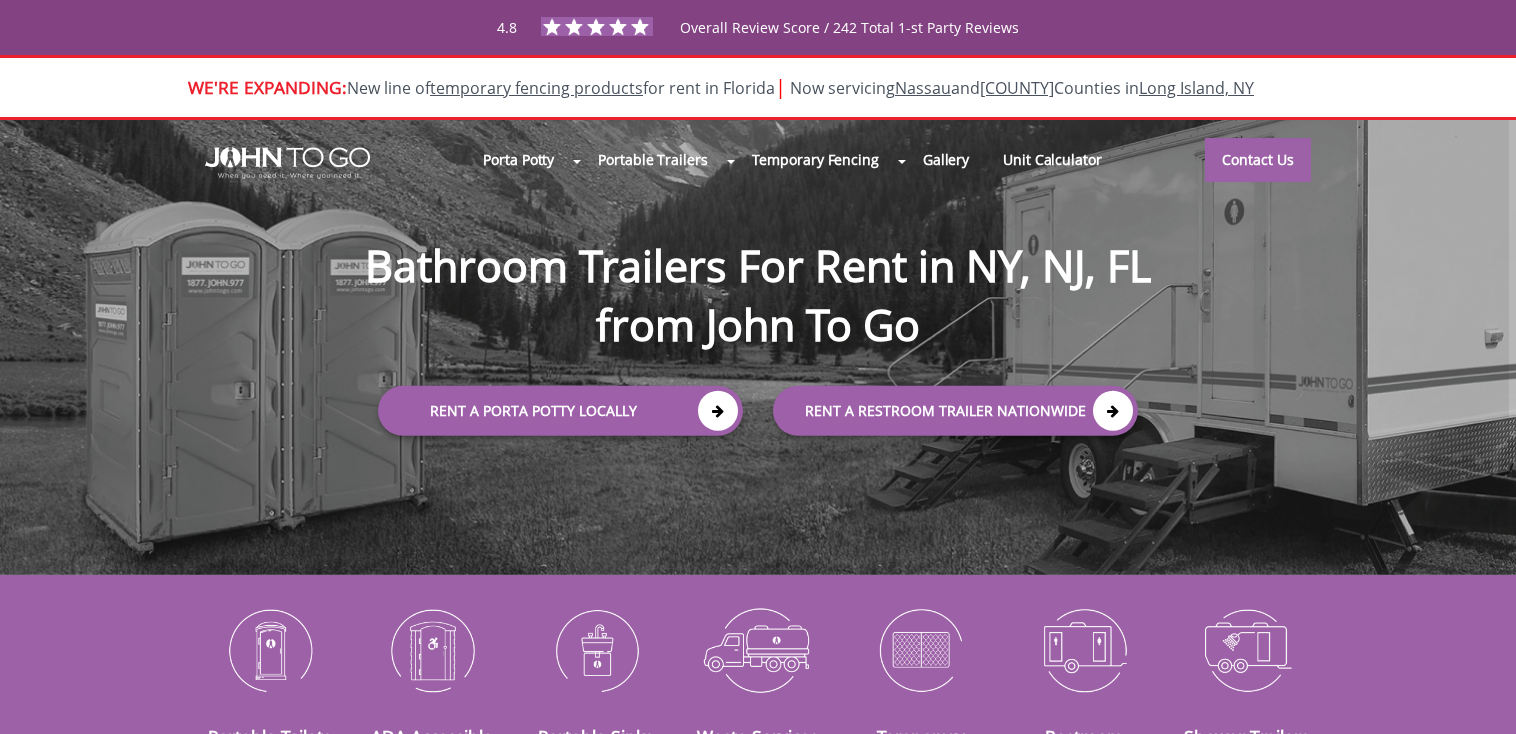 scroll, scrollTop: 316, scrollLeft: 0, axis: vertical 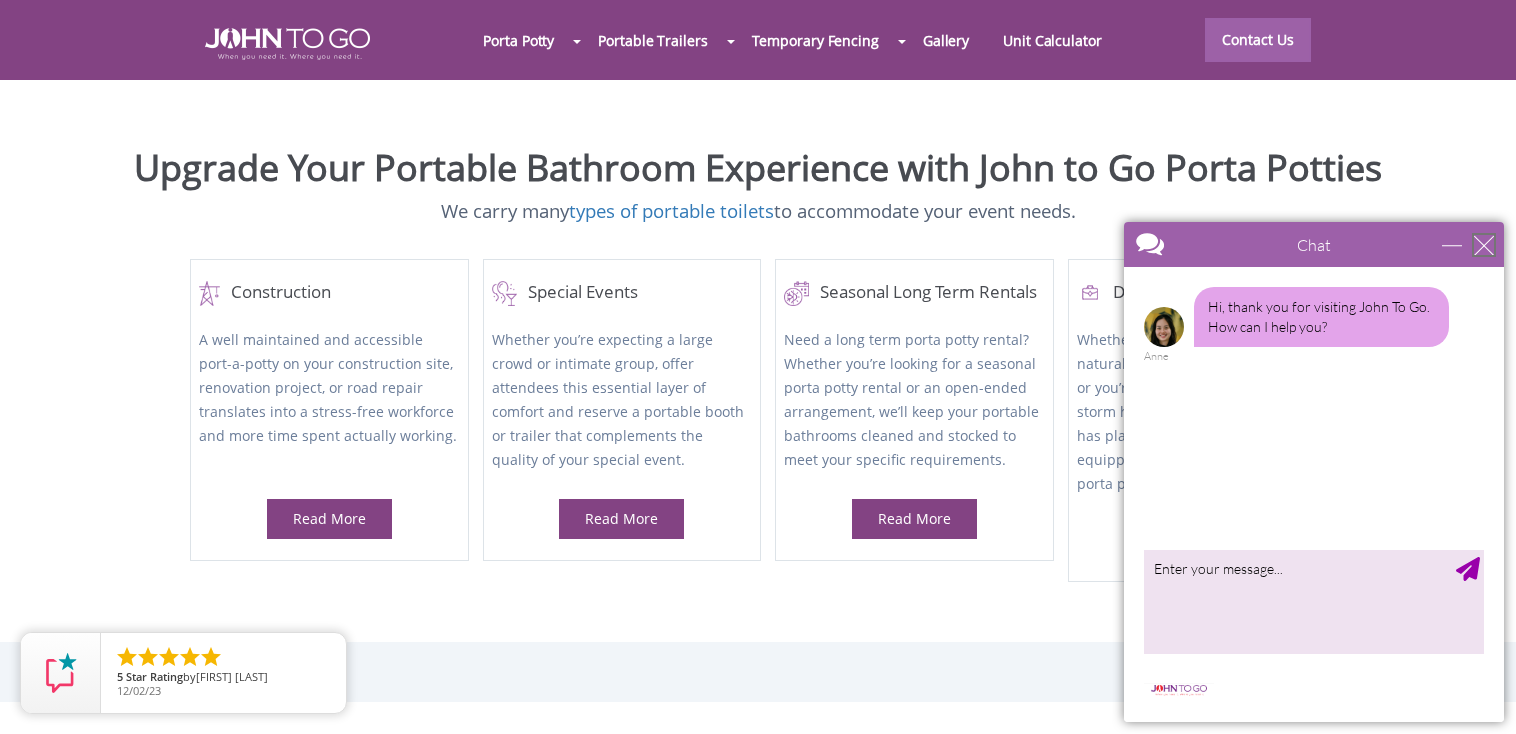 click at bounding box center [1484, 245] 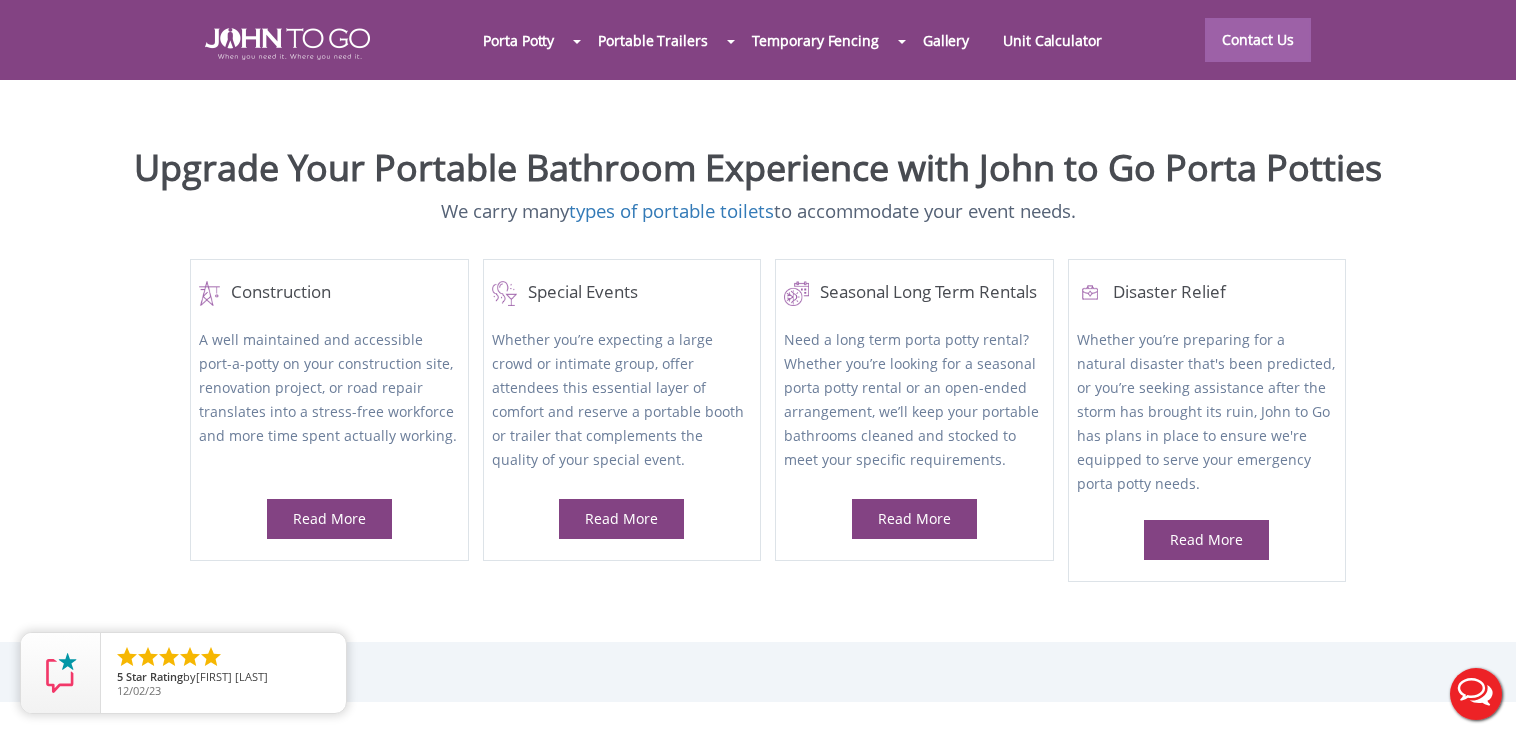 scroll, scrollTop: 0, scrollLeft: 0, axis: both 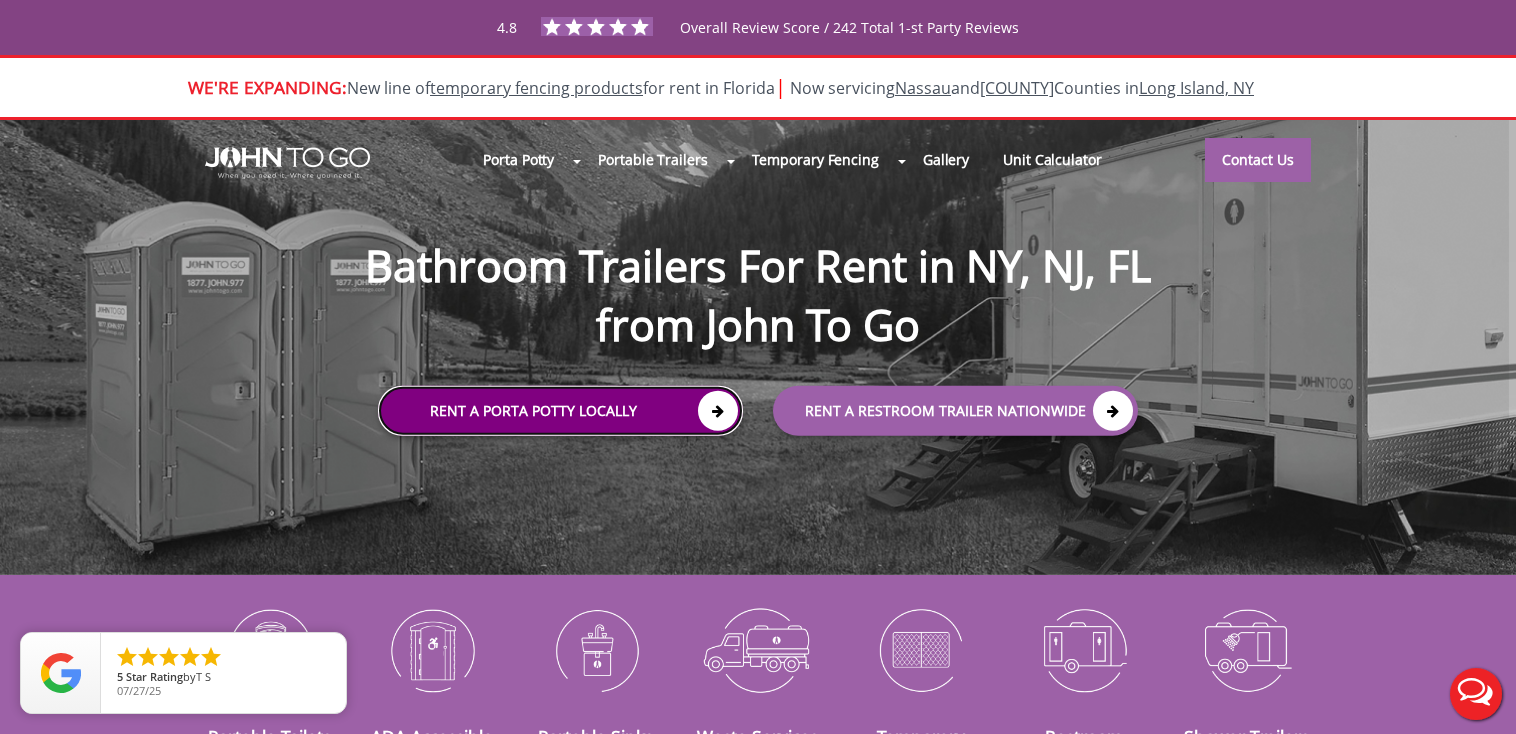 click at bounding box center [718, 411] 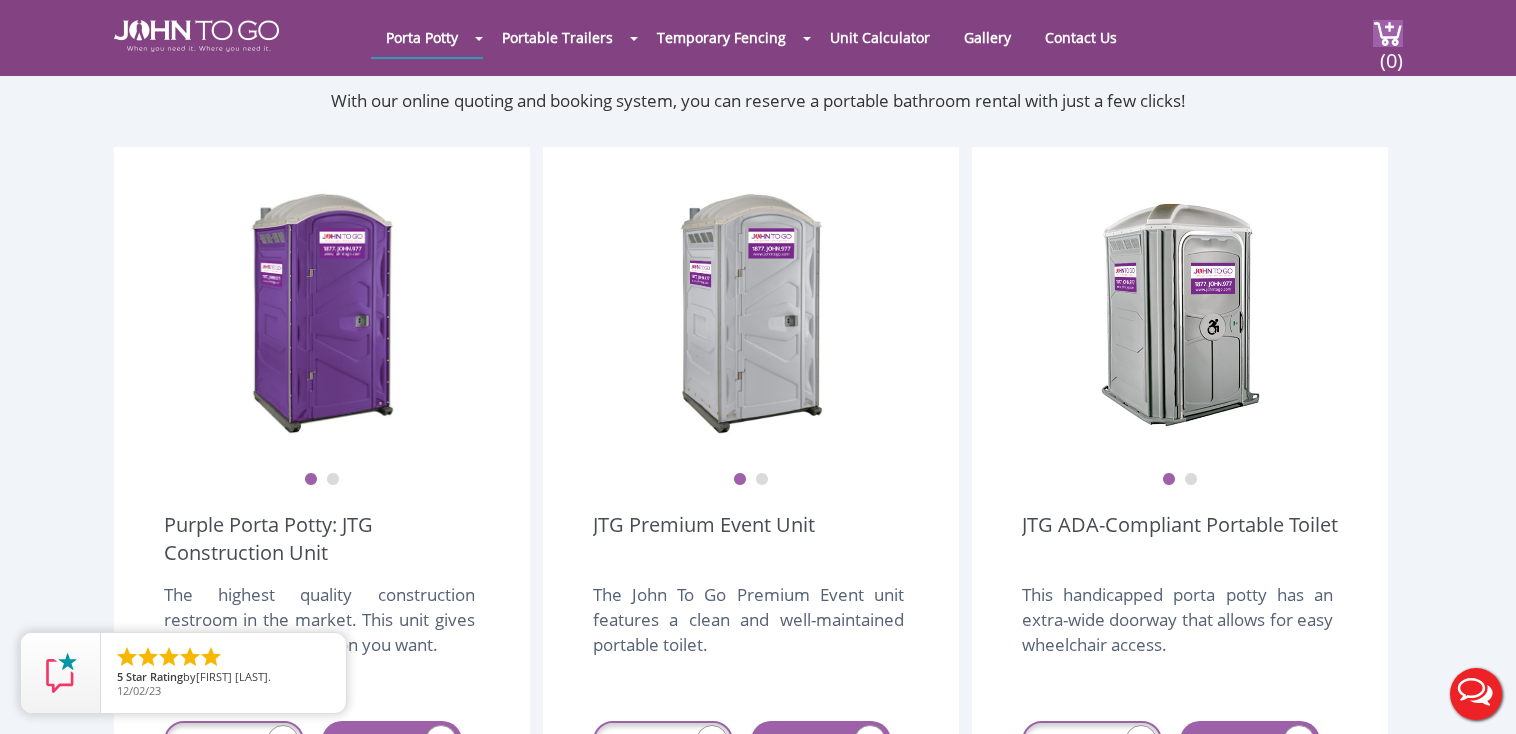 scroll, scrollTop: 845, scrollLeft: 0, axis: vertical 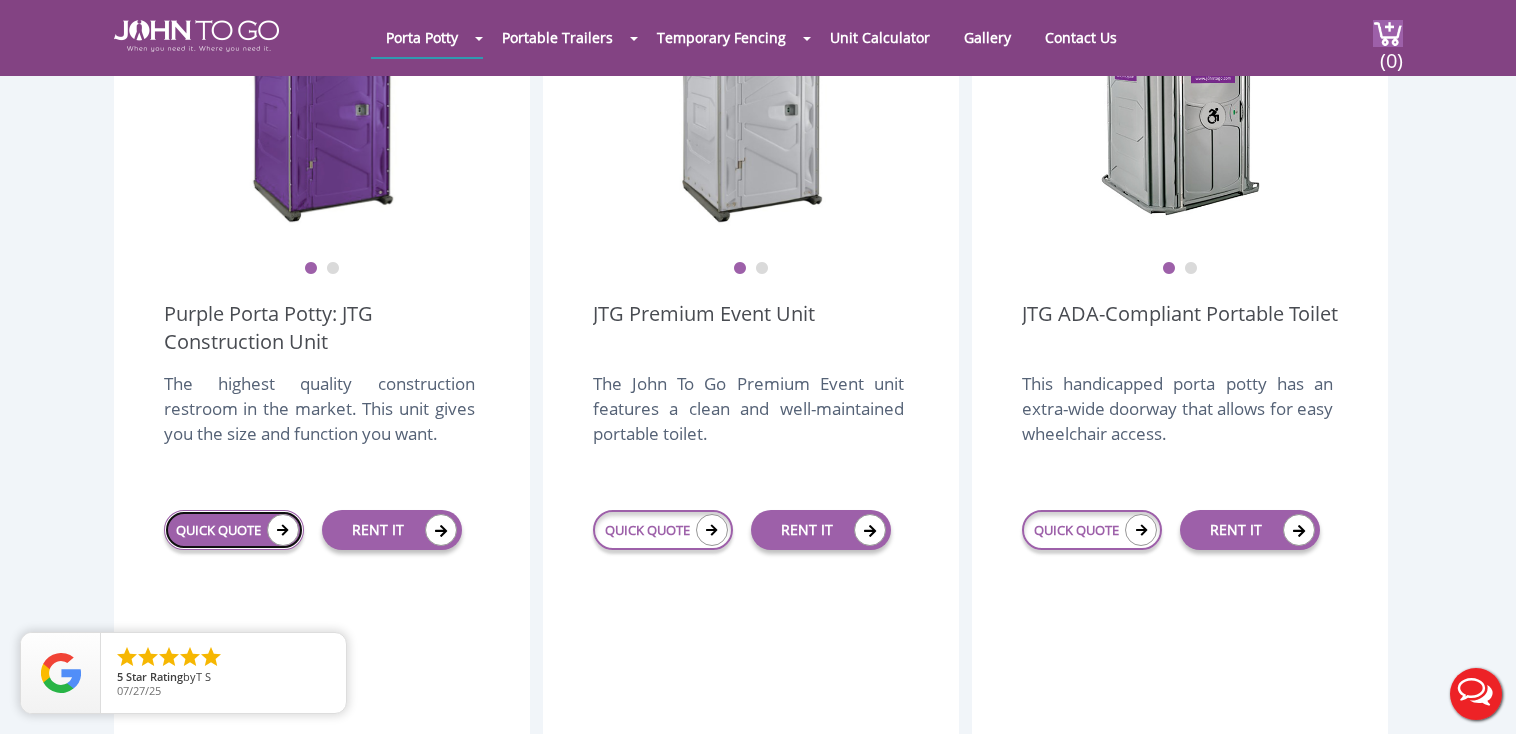 click at bounding box center [283, 530] 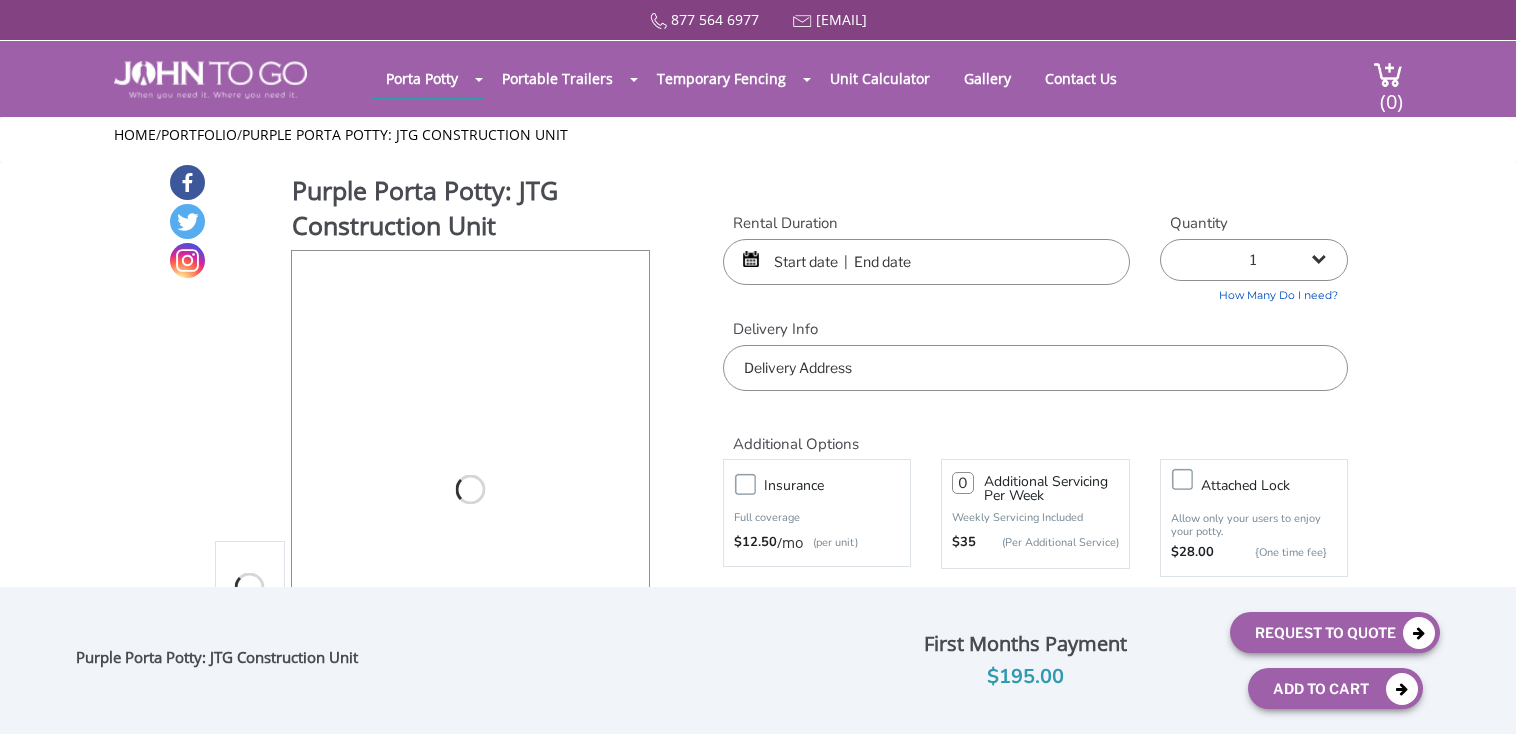scroll, scrollTop: 0, scrollLeft: 0, axis: both 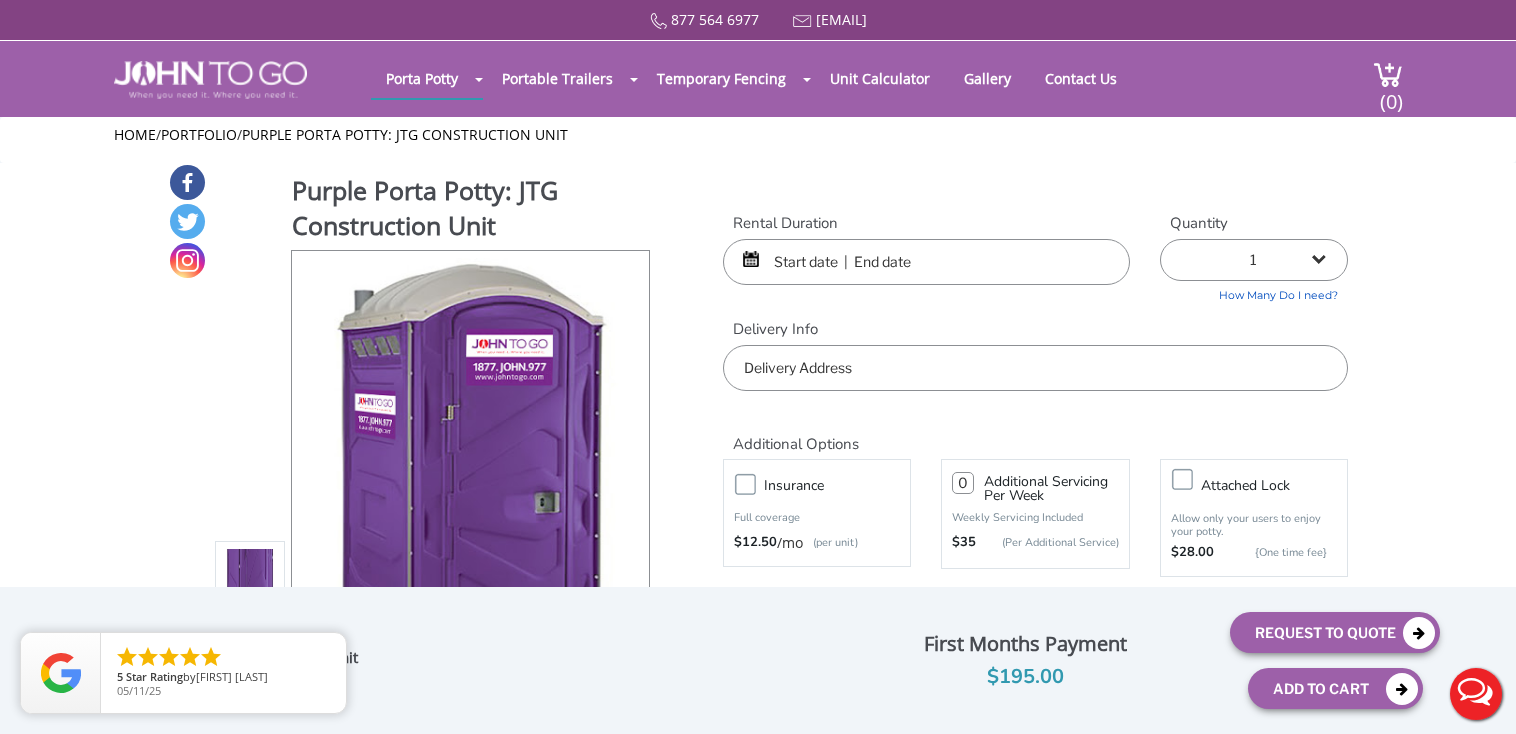 click at bounding box center [926, 262] 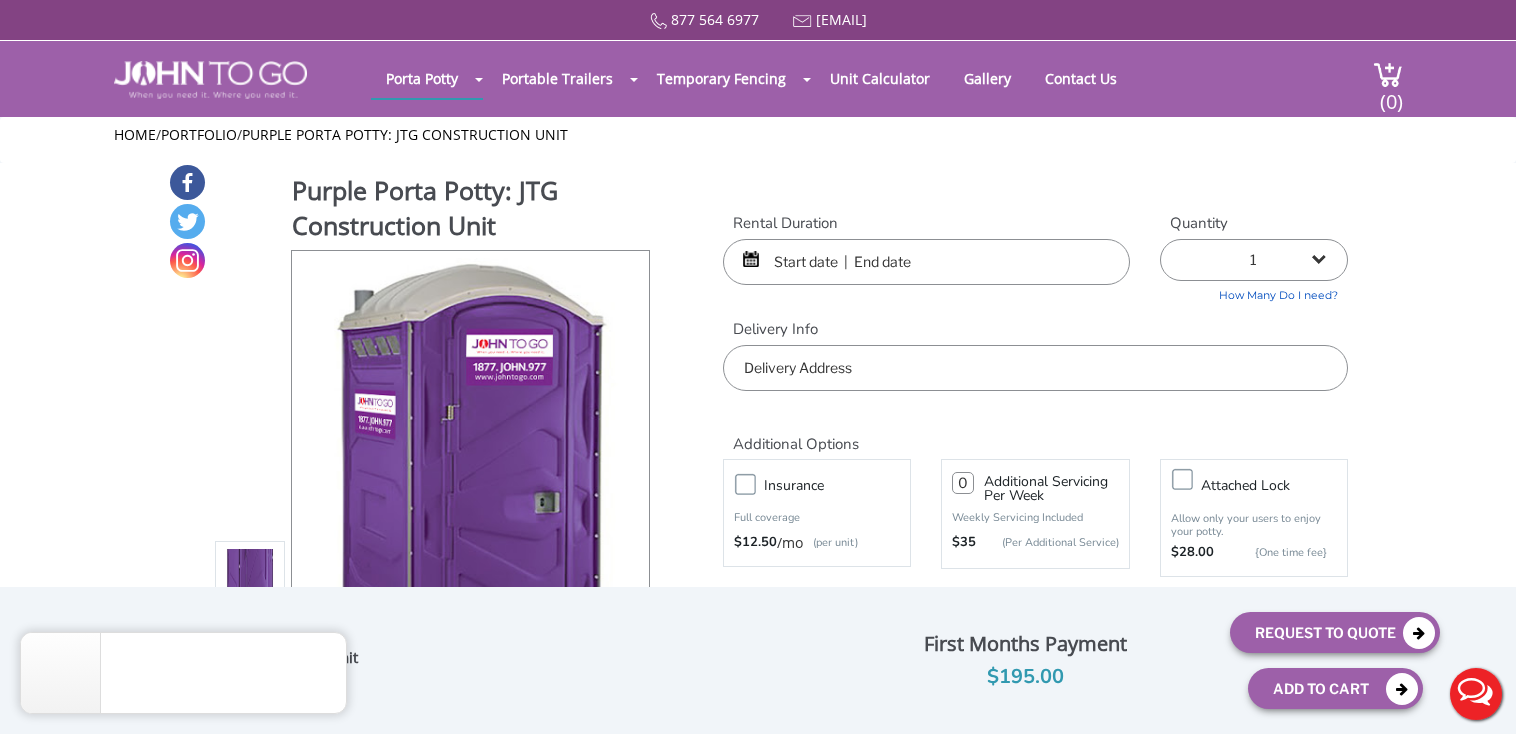click at bounding box center (926, 262) 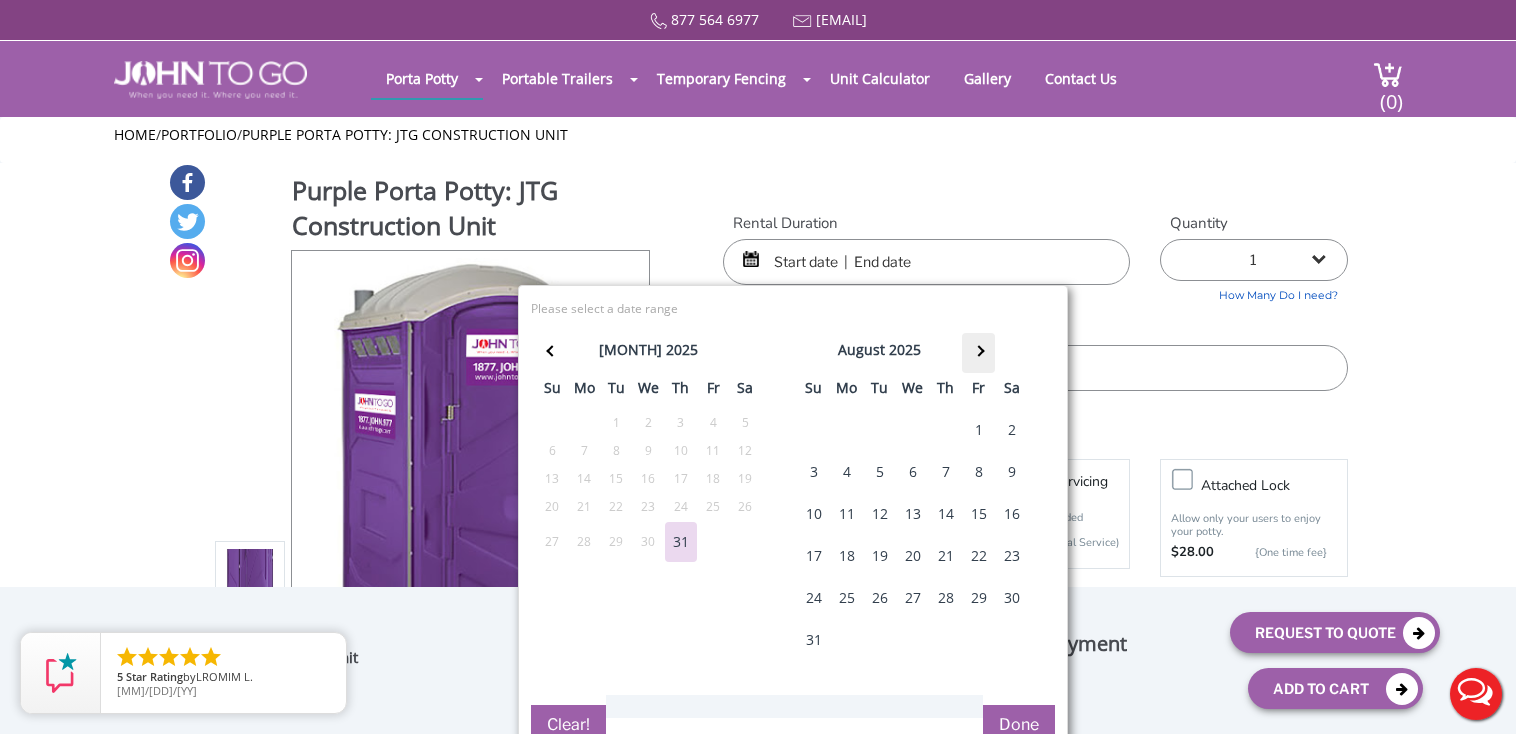 click at bounding box center (978, 350) 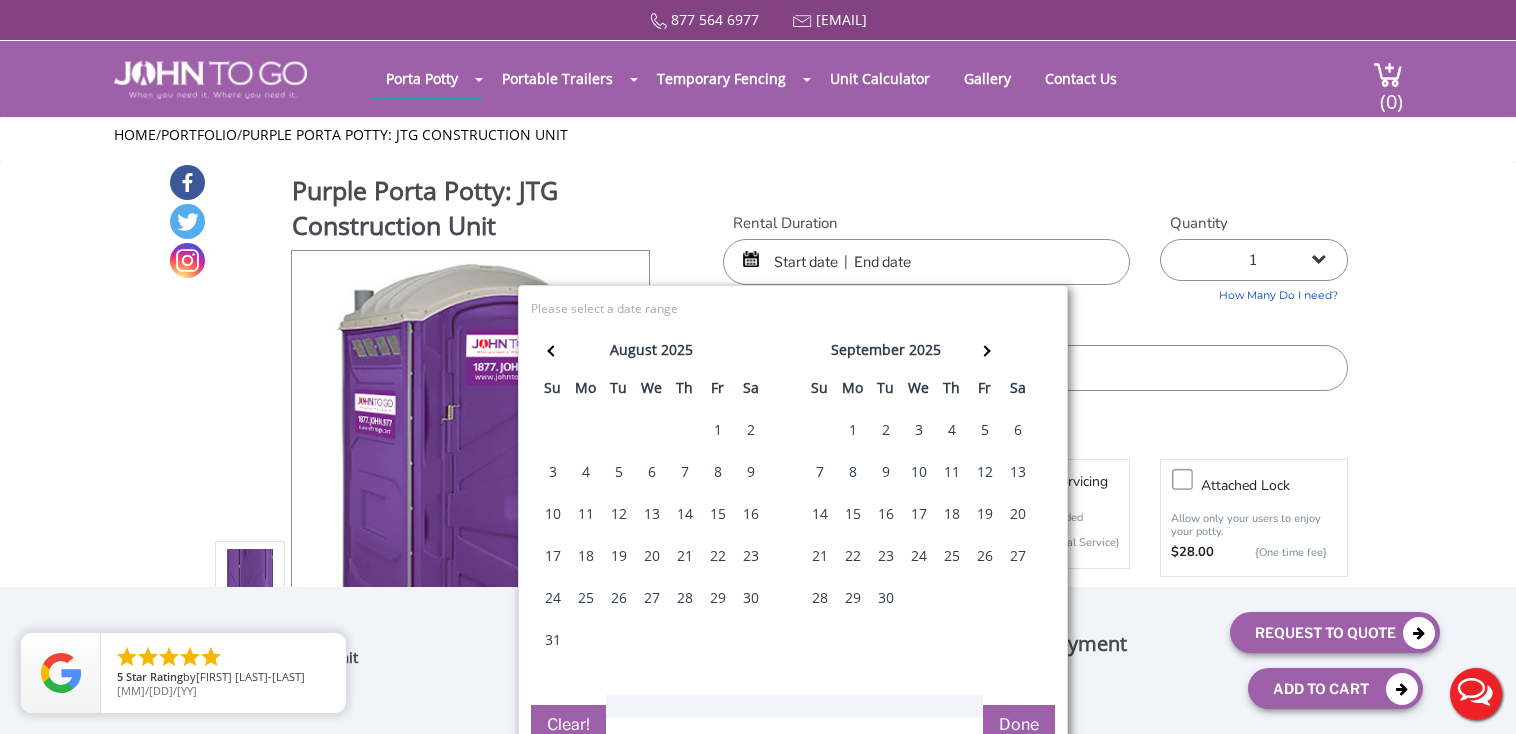 click on "6" at bounding box center (1018, 430) 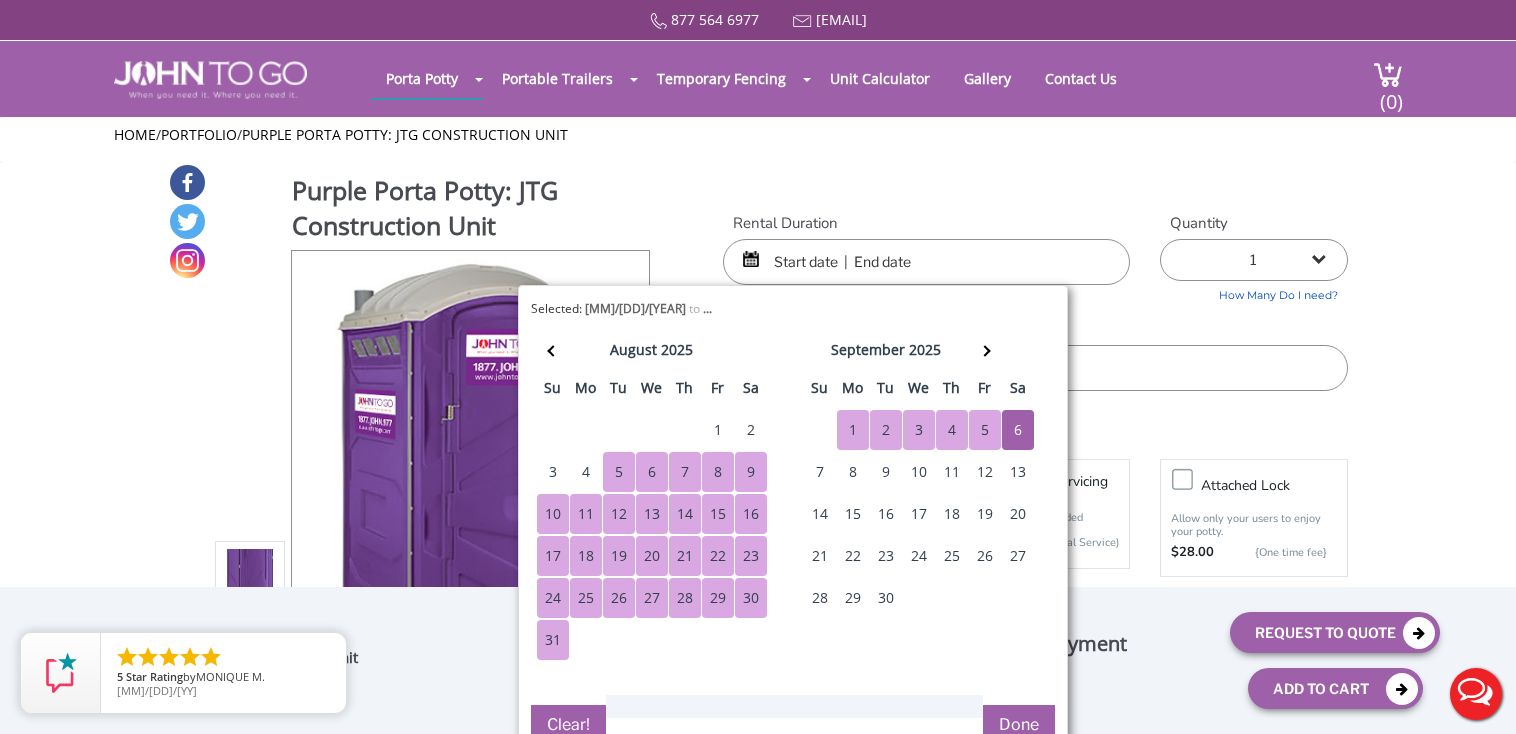 scroll, scrollTop: 211, scrollLeft: 0, axis: vertical 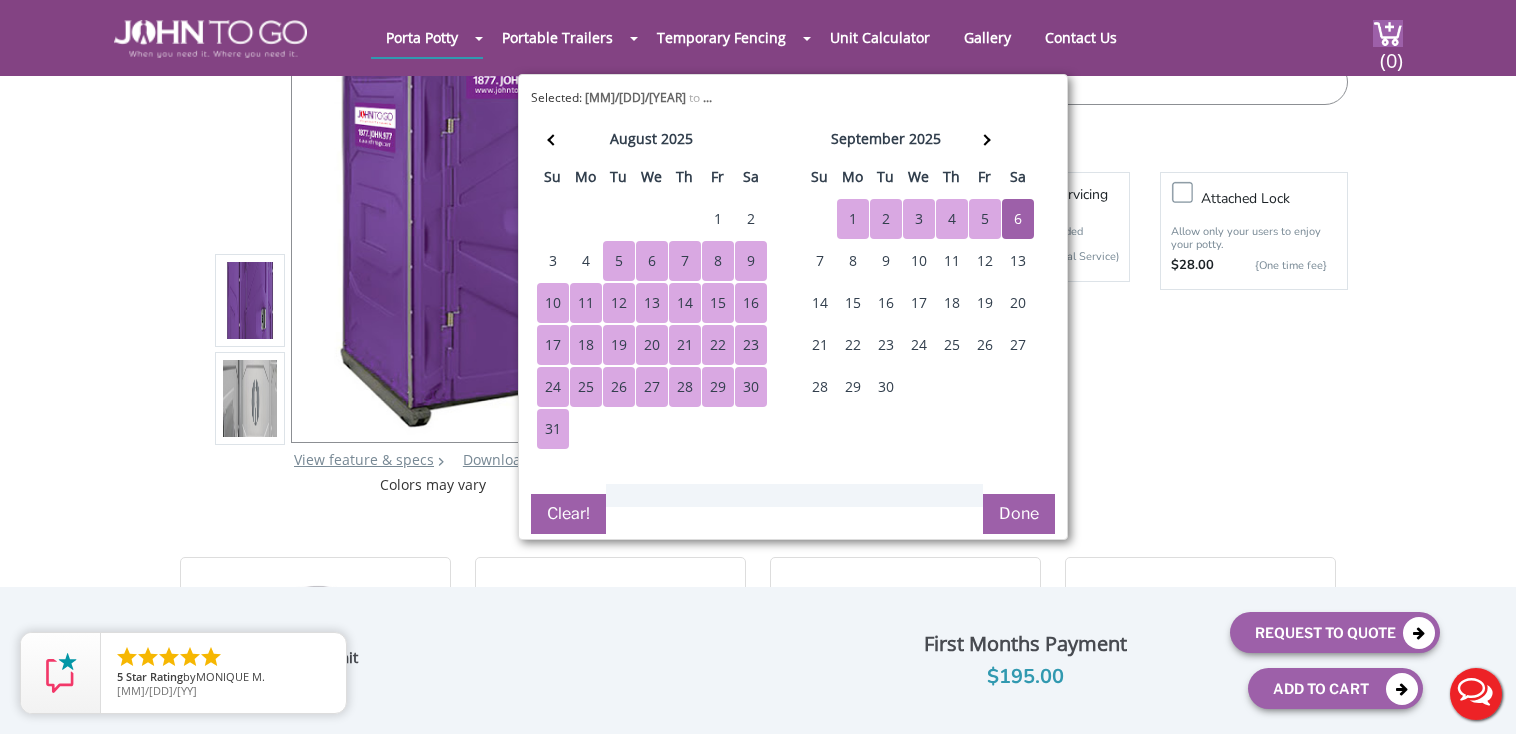 click on "Done" at bounding box center [1019, 514] 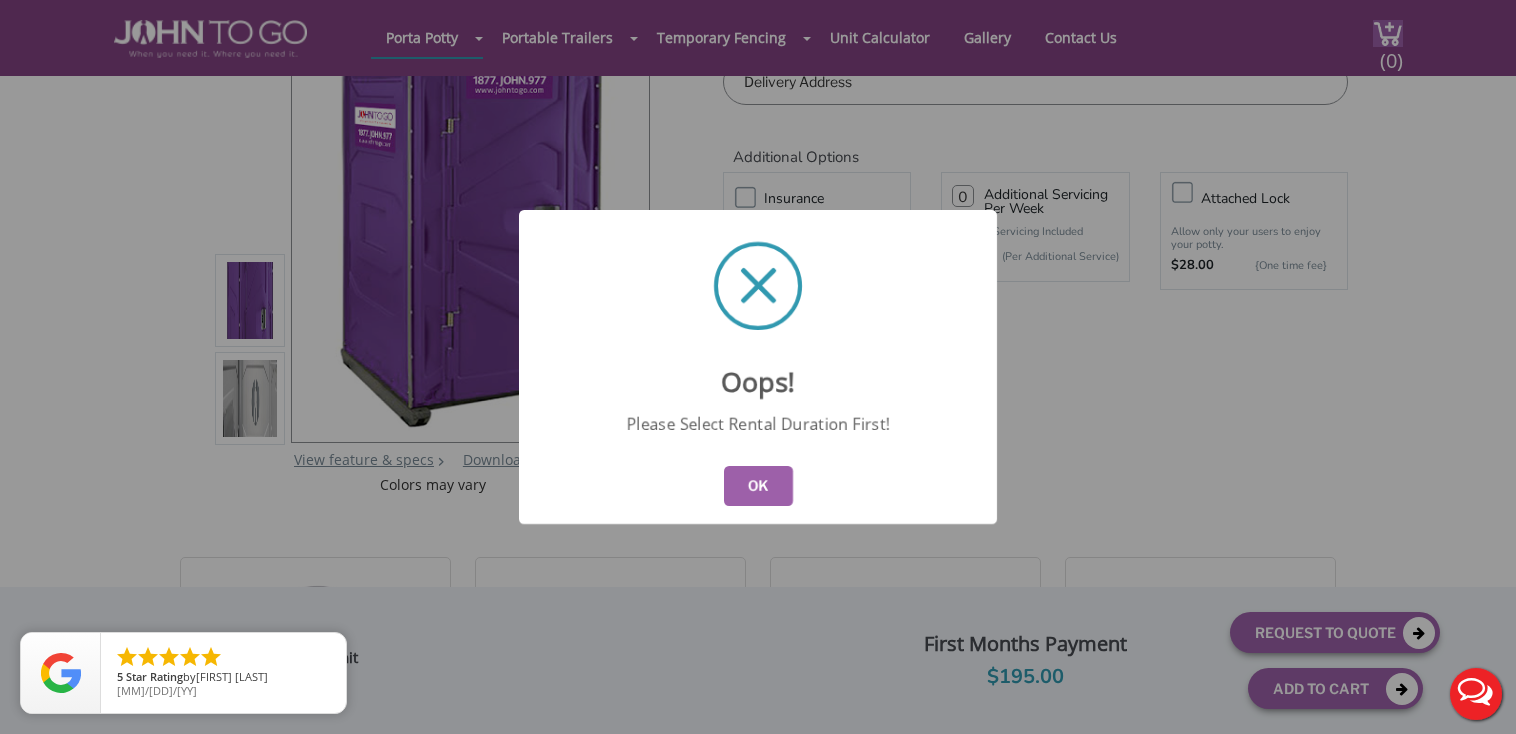 click on "OK" at bounding box center [758, 486] 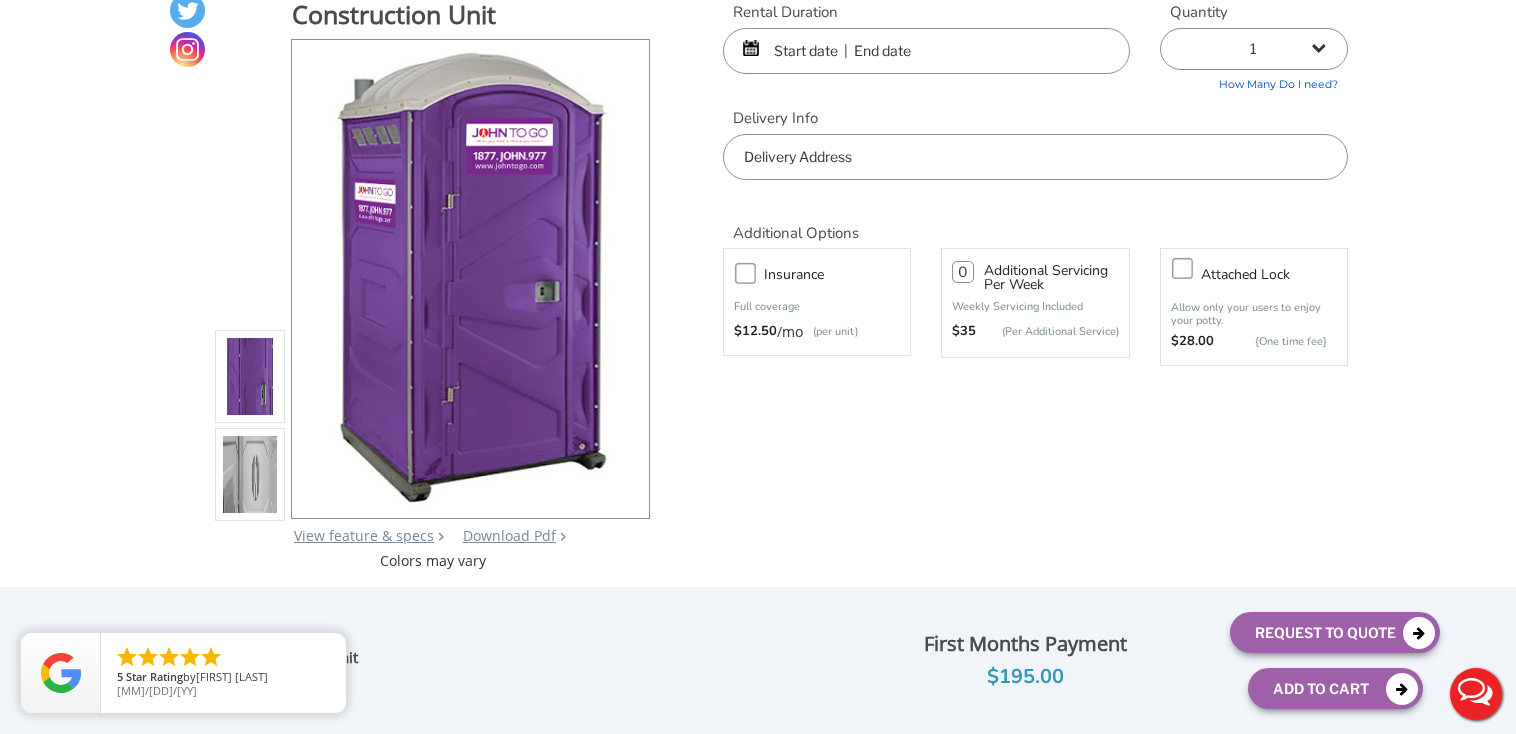 scroll, scrollTop: 0, scrollLeft: 0, axis: both 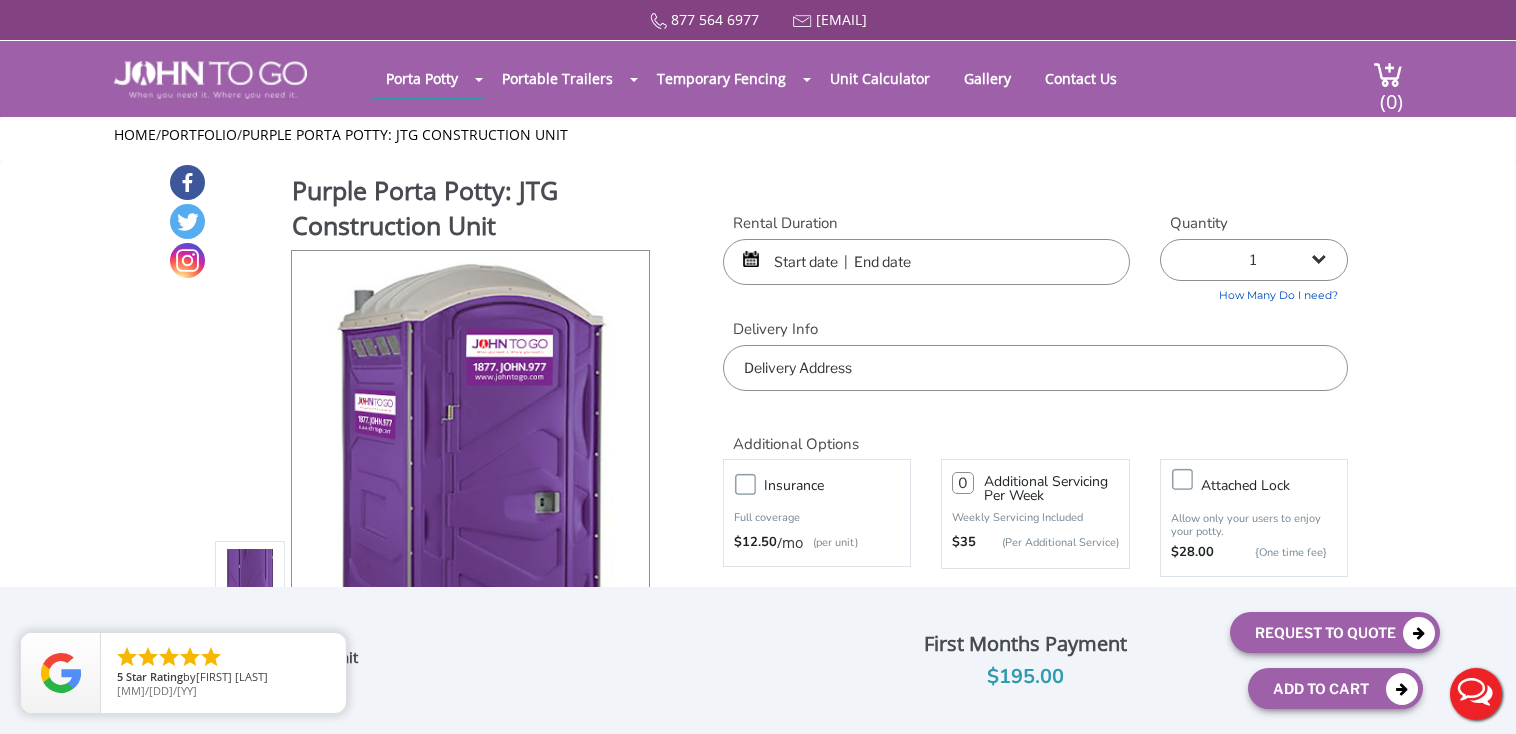 click at bounding box center [926, 262] 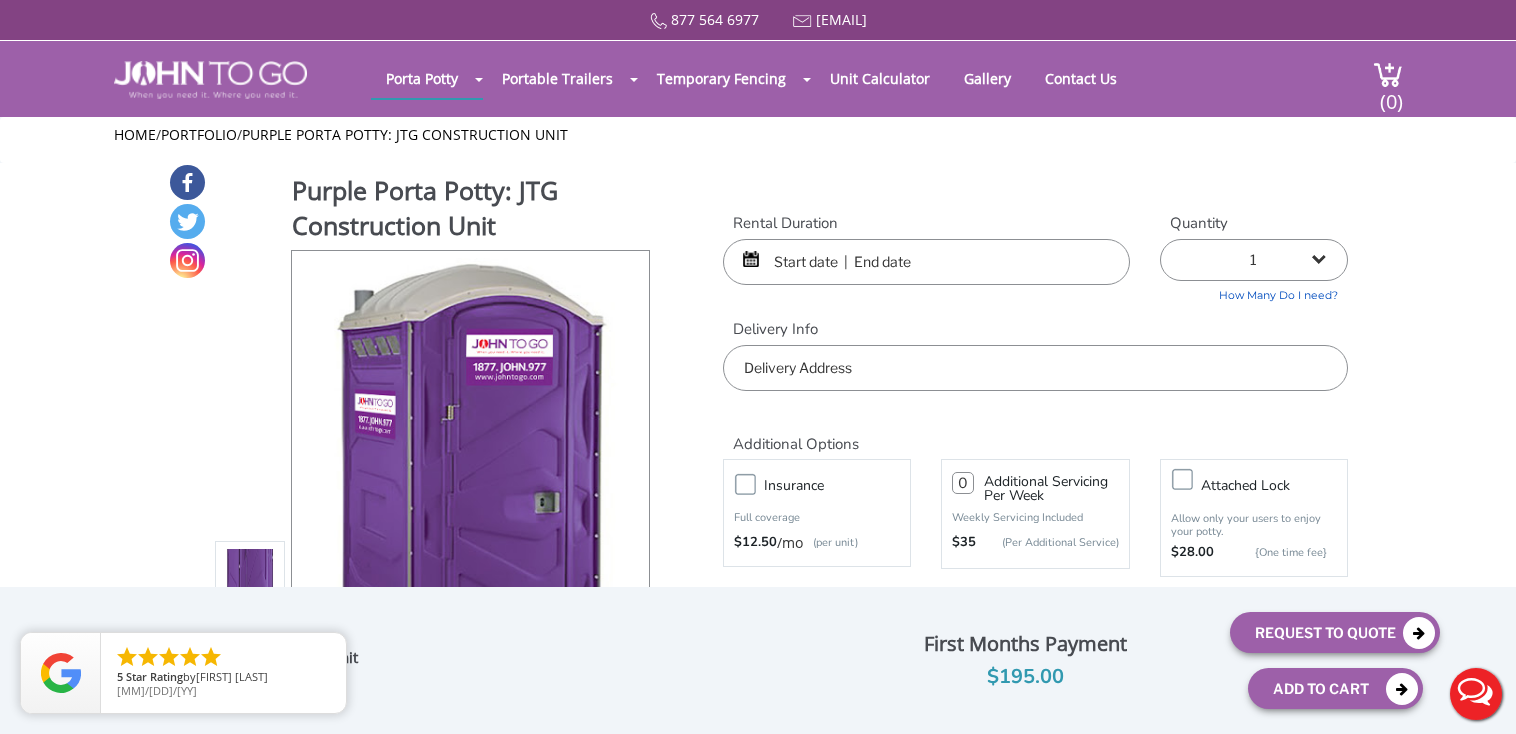 click at bounding box center [926, 262] 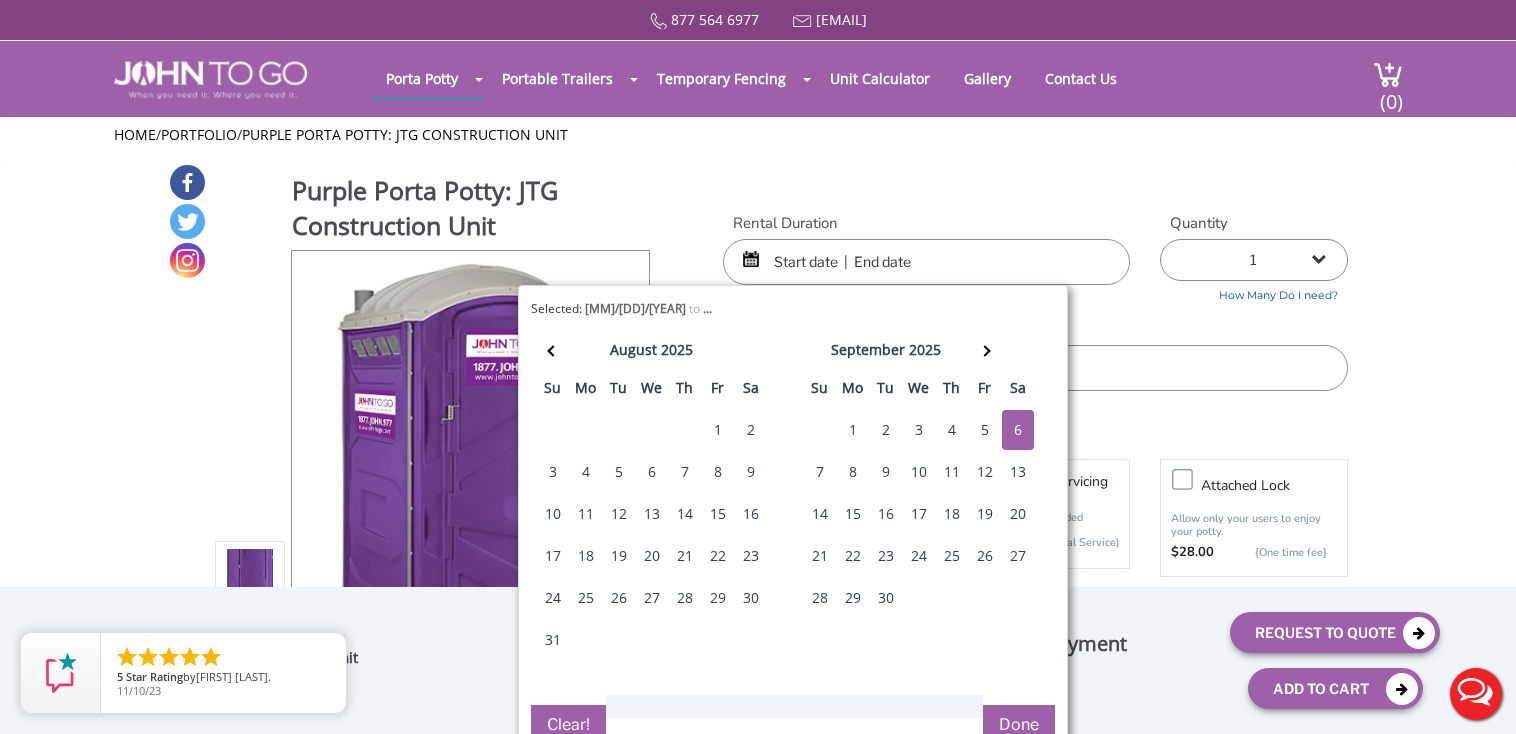 click on "6" at bounding box center [1018, 430] 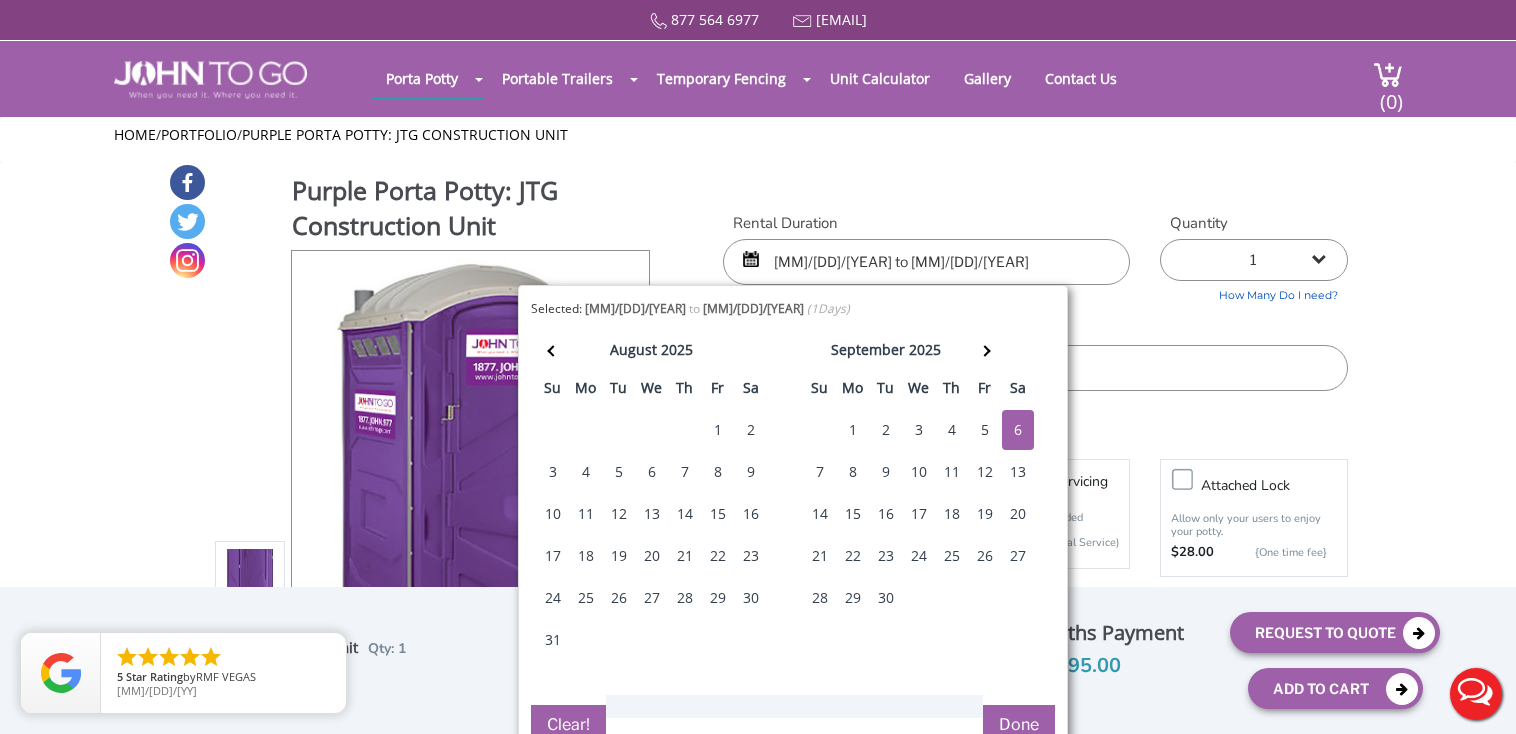 click on "09/06/2025 to 09/06/2025" at bounding box center [926, 262] 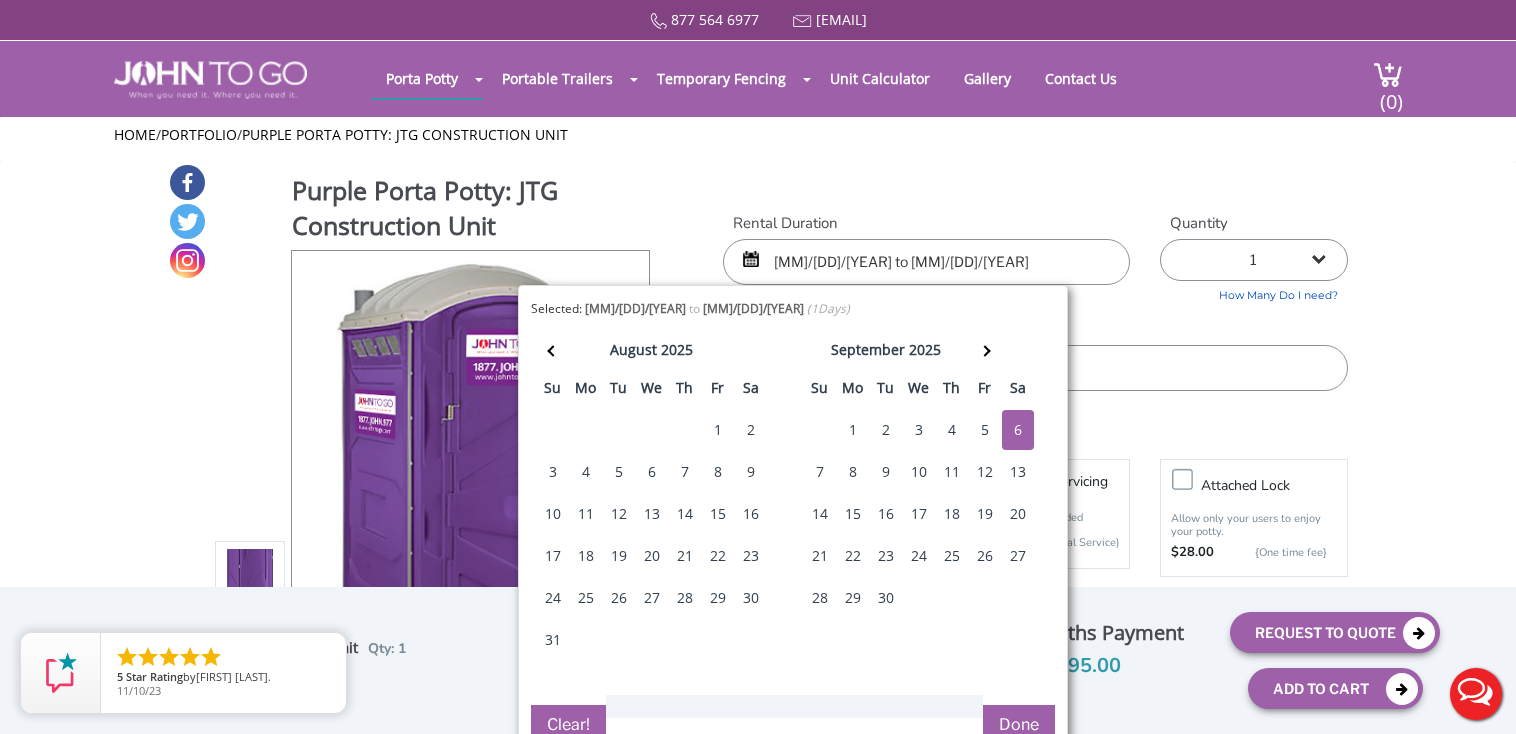 drag, startPoint x: 986, startPoint y: 265, endPoint x: 877, endPoint y: 276, distance: 109.55364 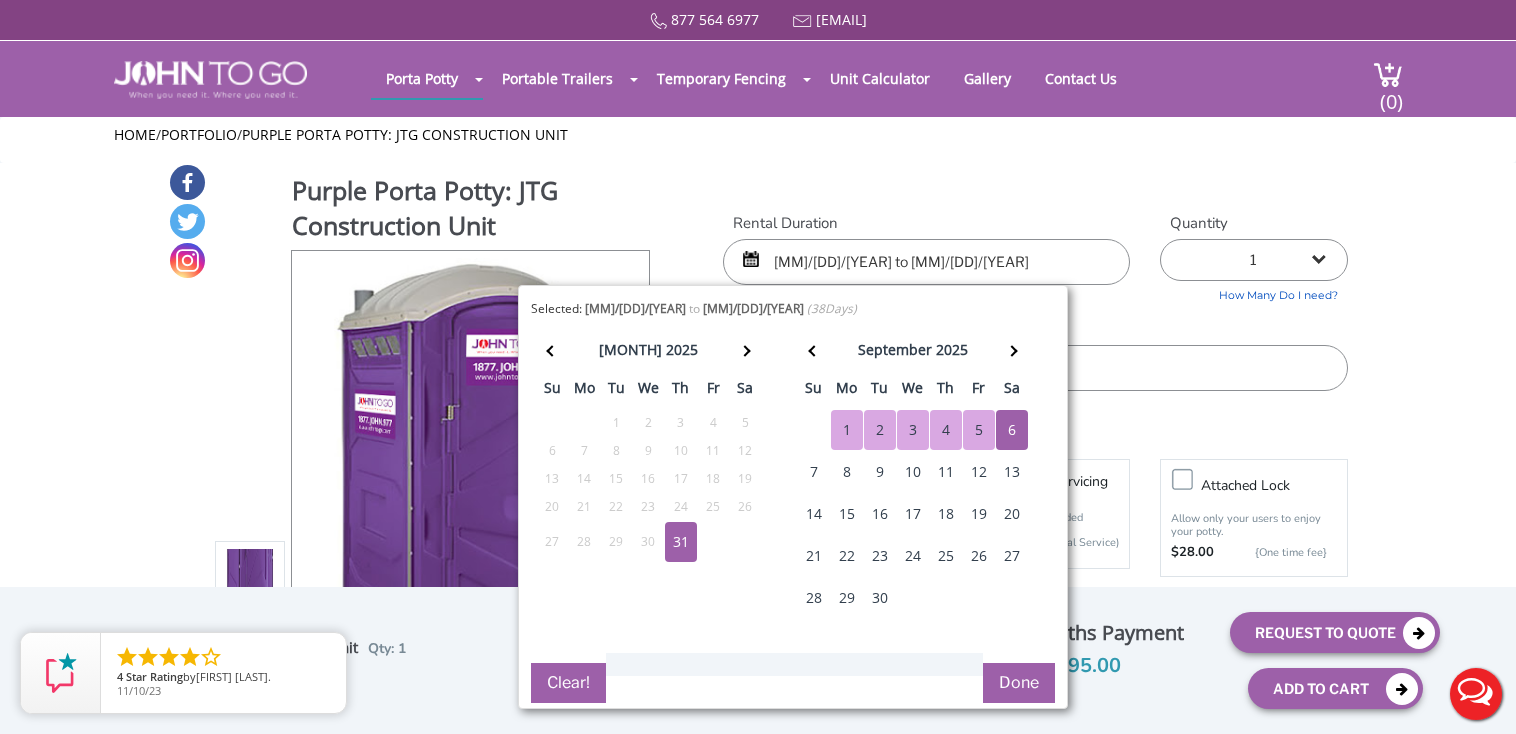 drag, startPoint x: 848, startPoint y: 264, endPoint x: 772, endPoint y: 275, distance: 76.79192 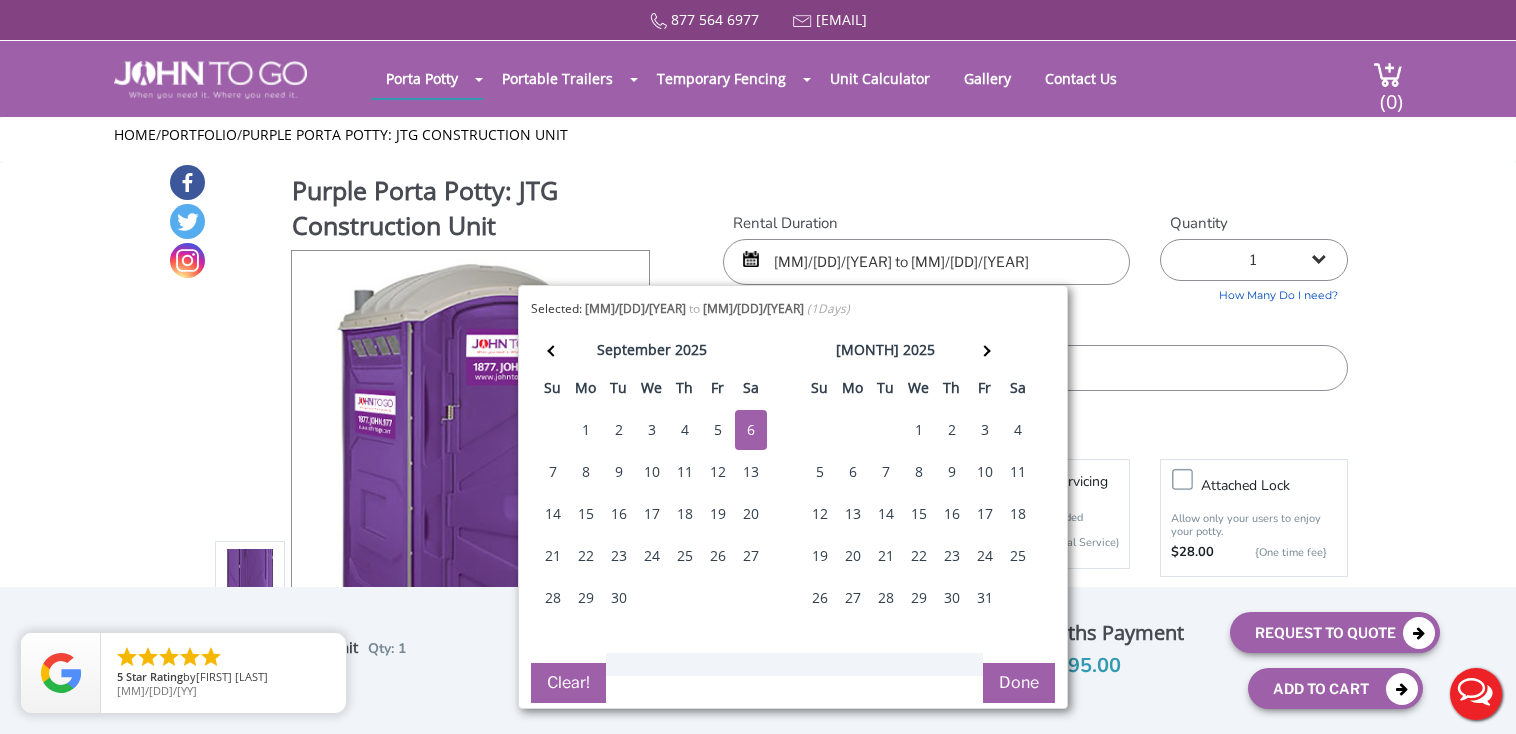 click on "09/06/2025 to 09/06/2025" at bounding box center (926, 262) 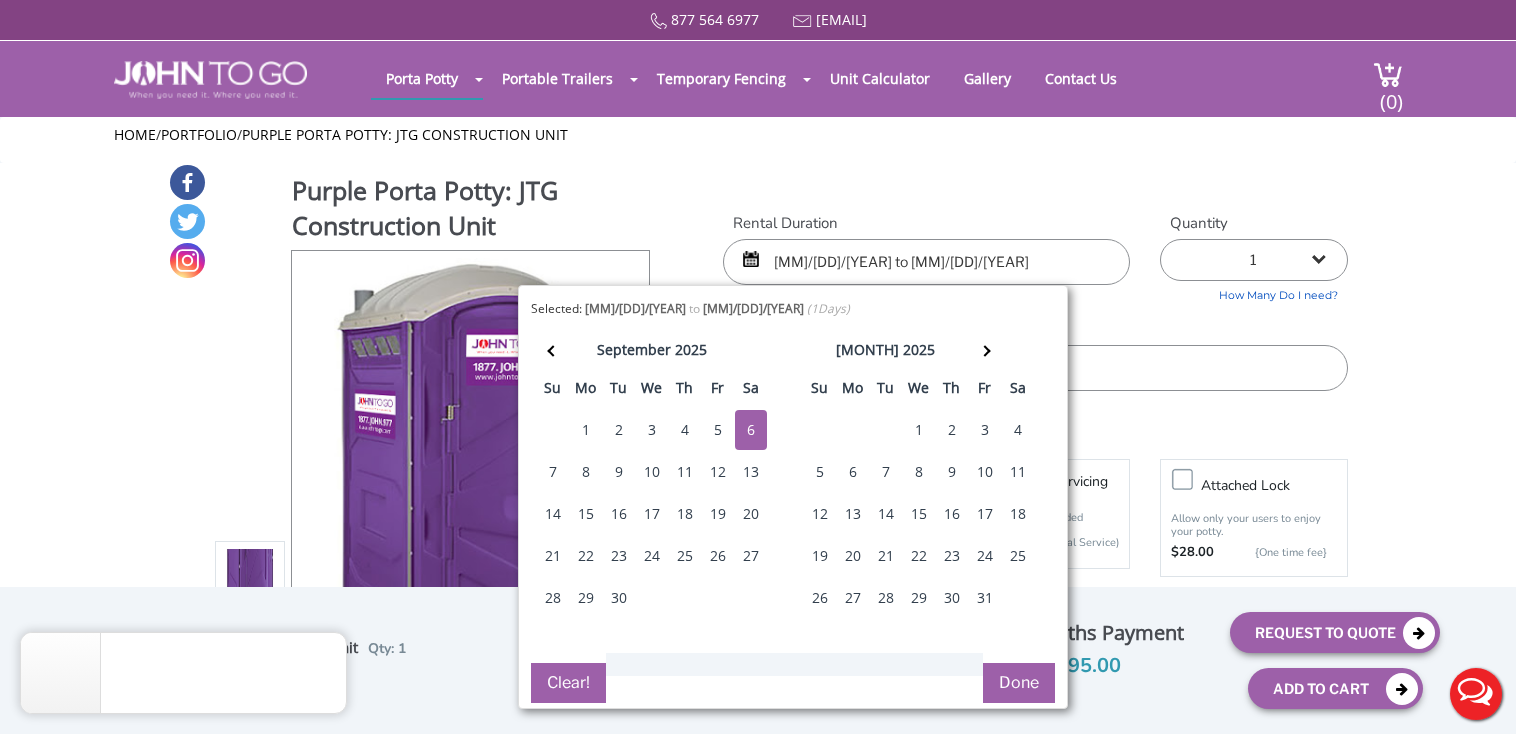 click on "09/06/2025 to 09/06/2025" at bounding box center [926, 262] 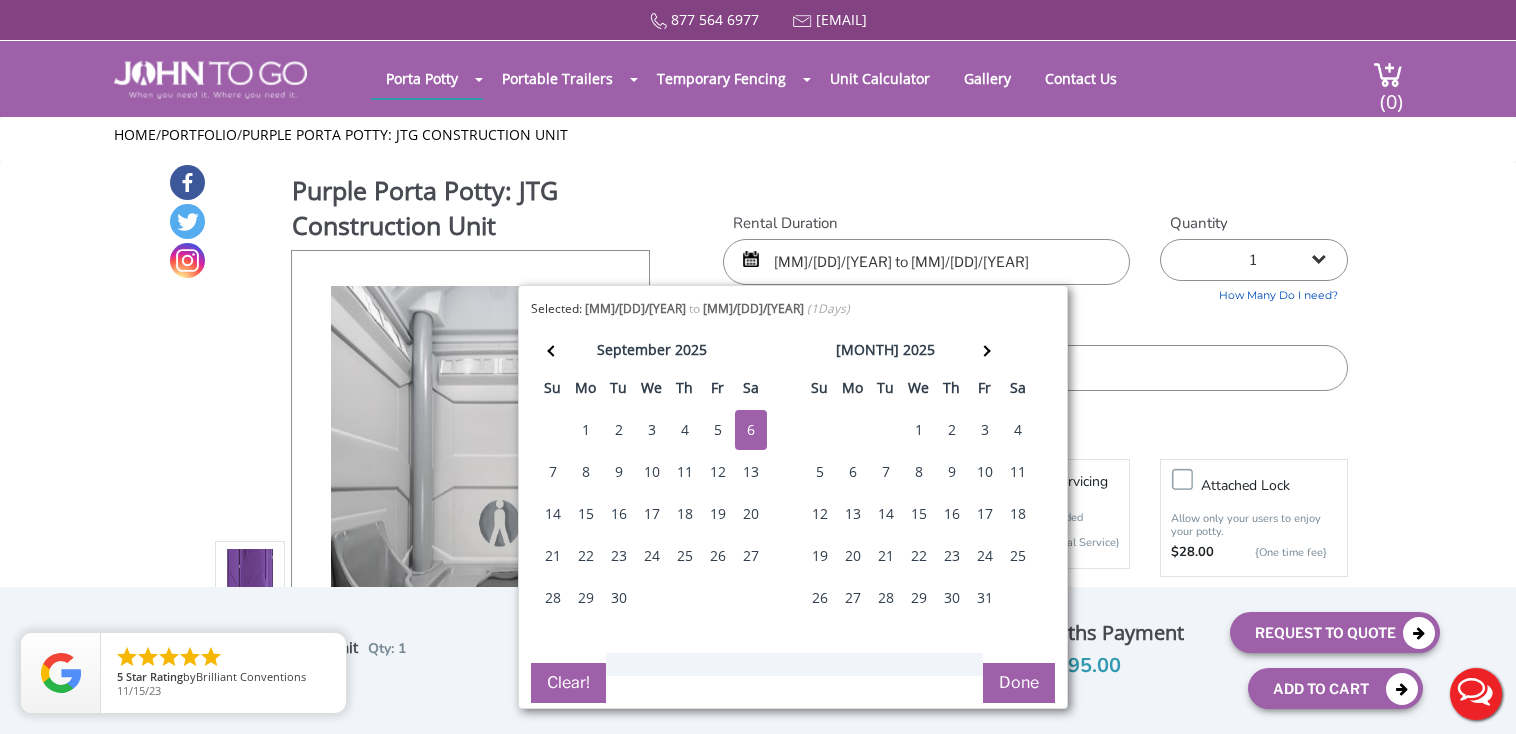 click on "09/06/2025 to 09/08/2025" at bounding box center [926, 262] 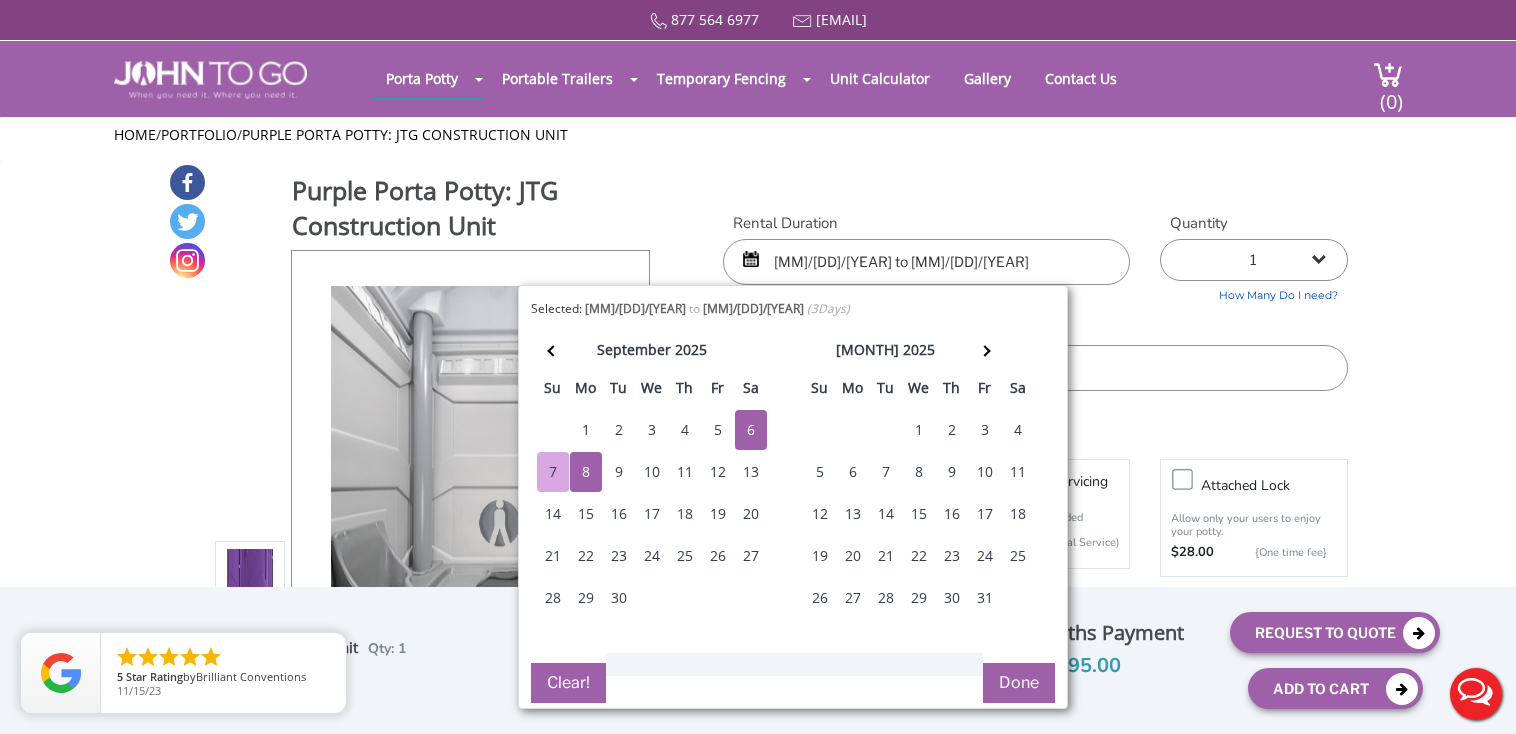 type on "09/06/2025 to 09/08/2025" 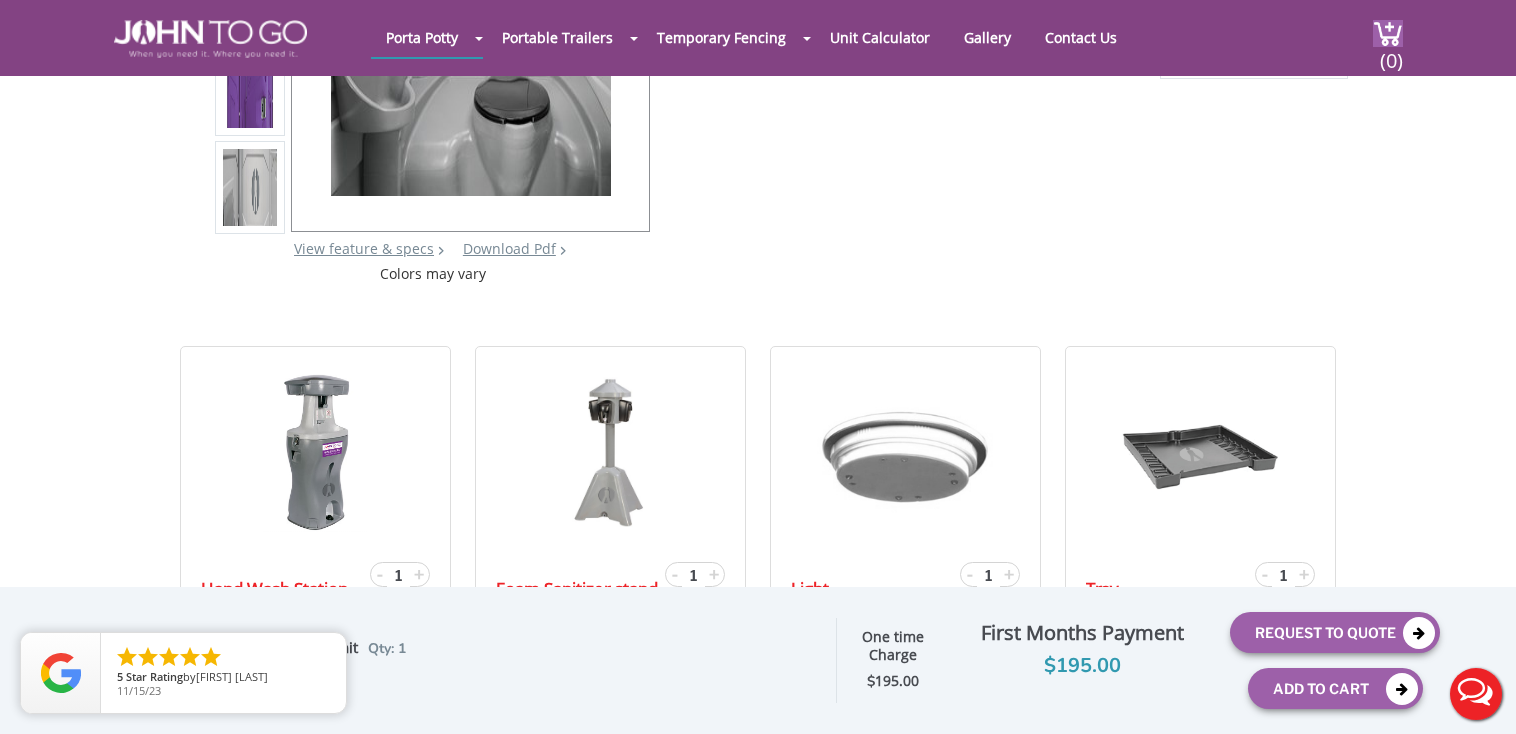 scroll, scrollTop: 105, scrollLeft: 0, axis: vertical 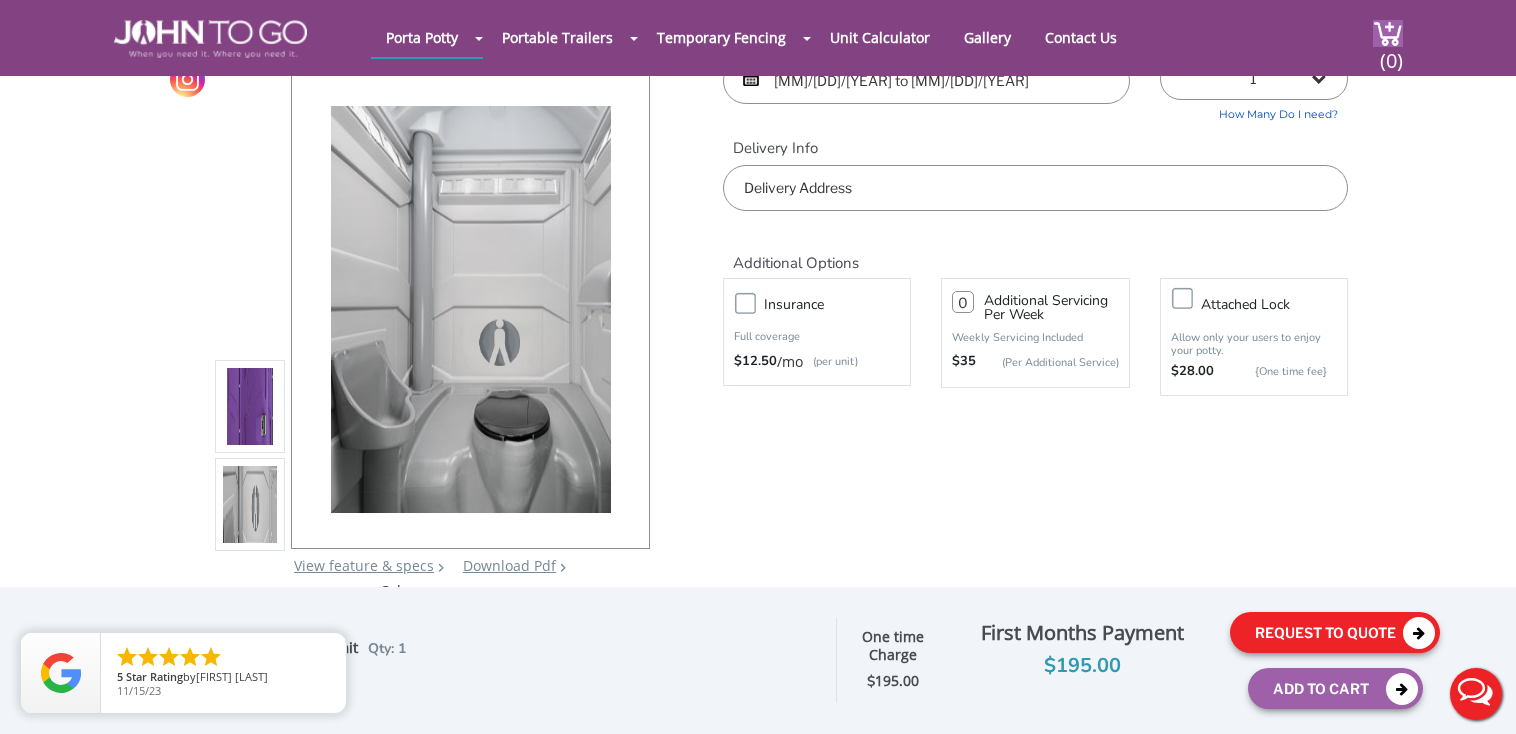 click at bounding box center [1419, 633] 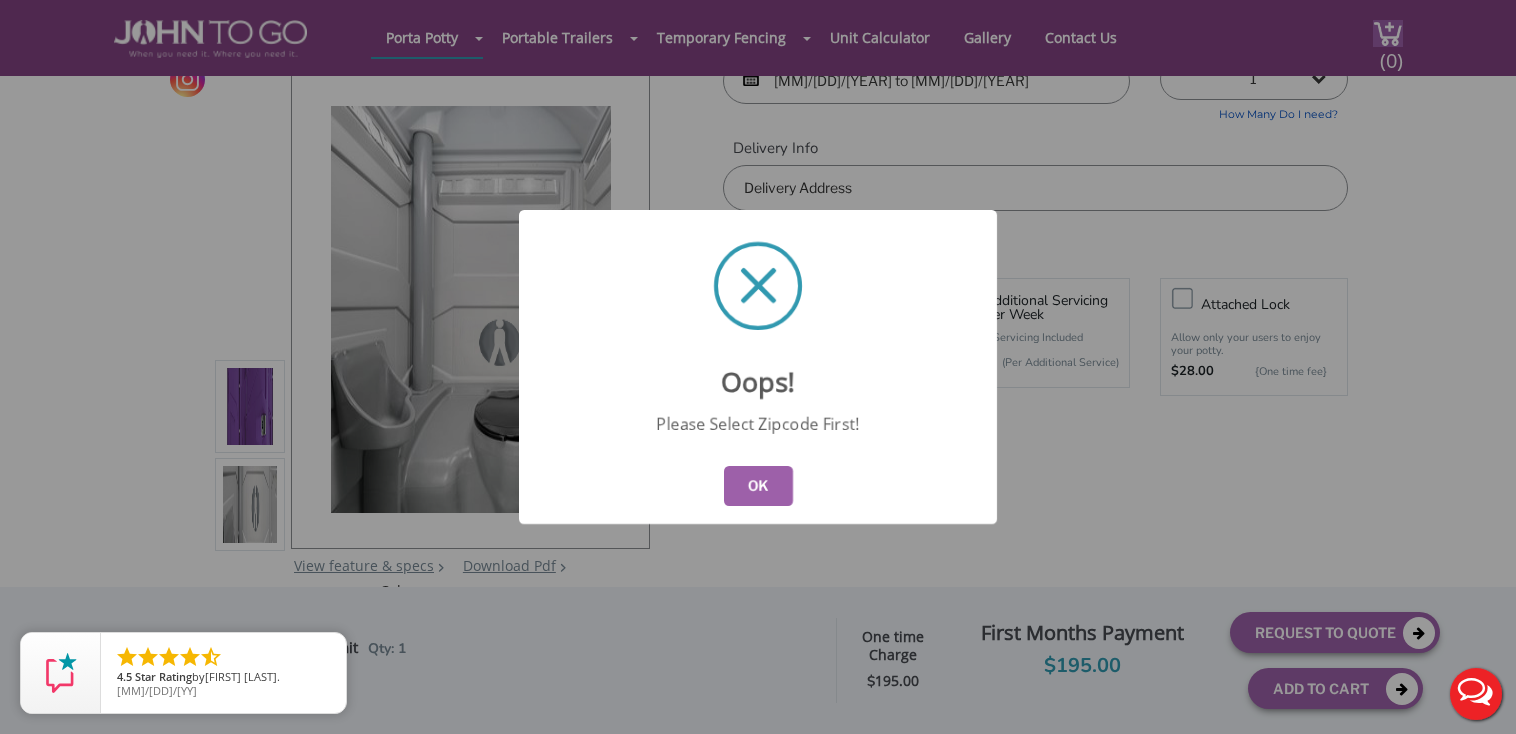 click on "OK" at bounding box center [758, 486] 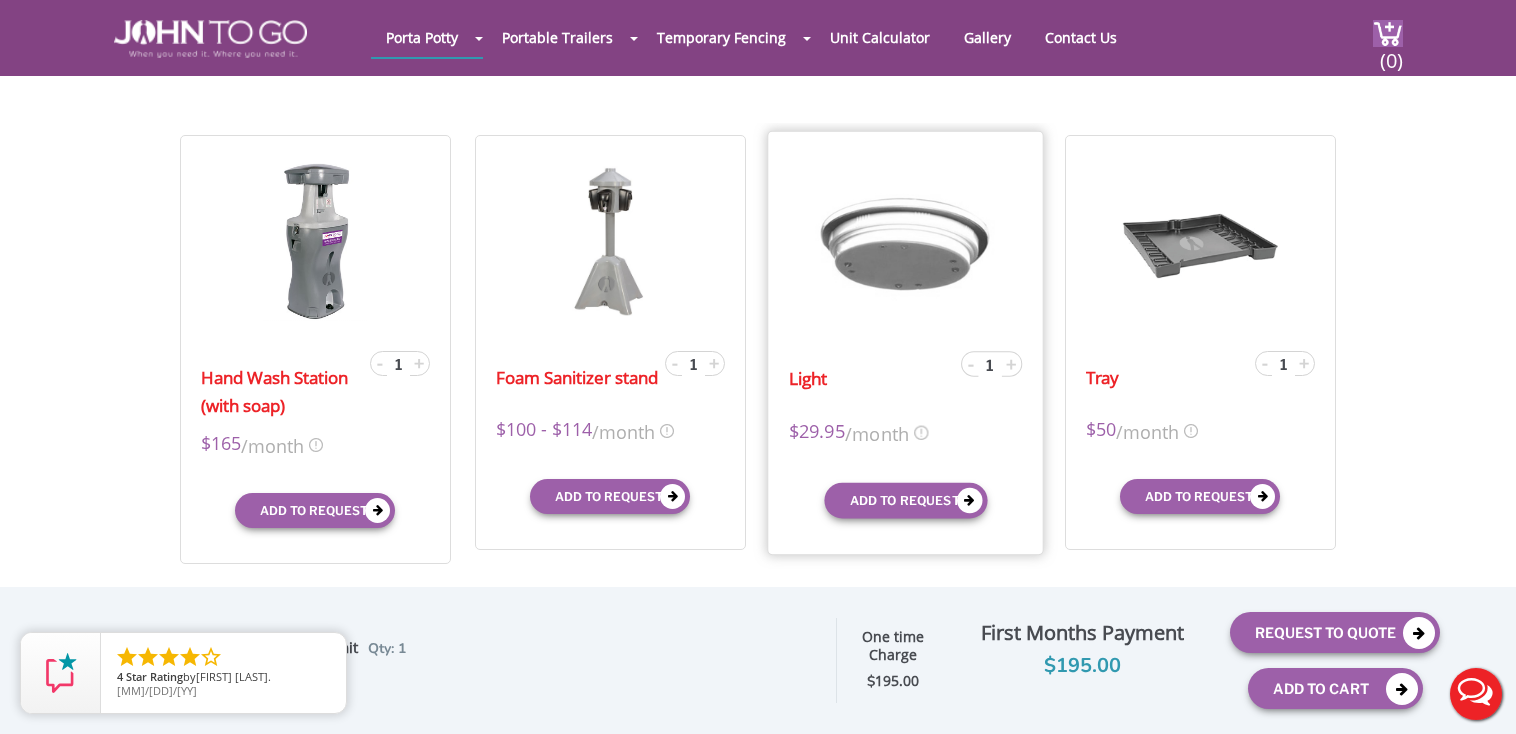 scroll, scrollTop: 528, scrollLeft: 0, axis: vertical 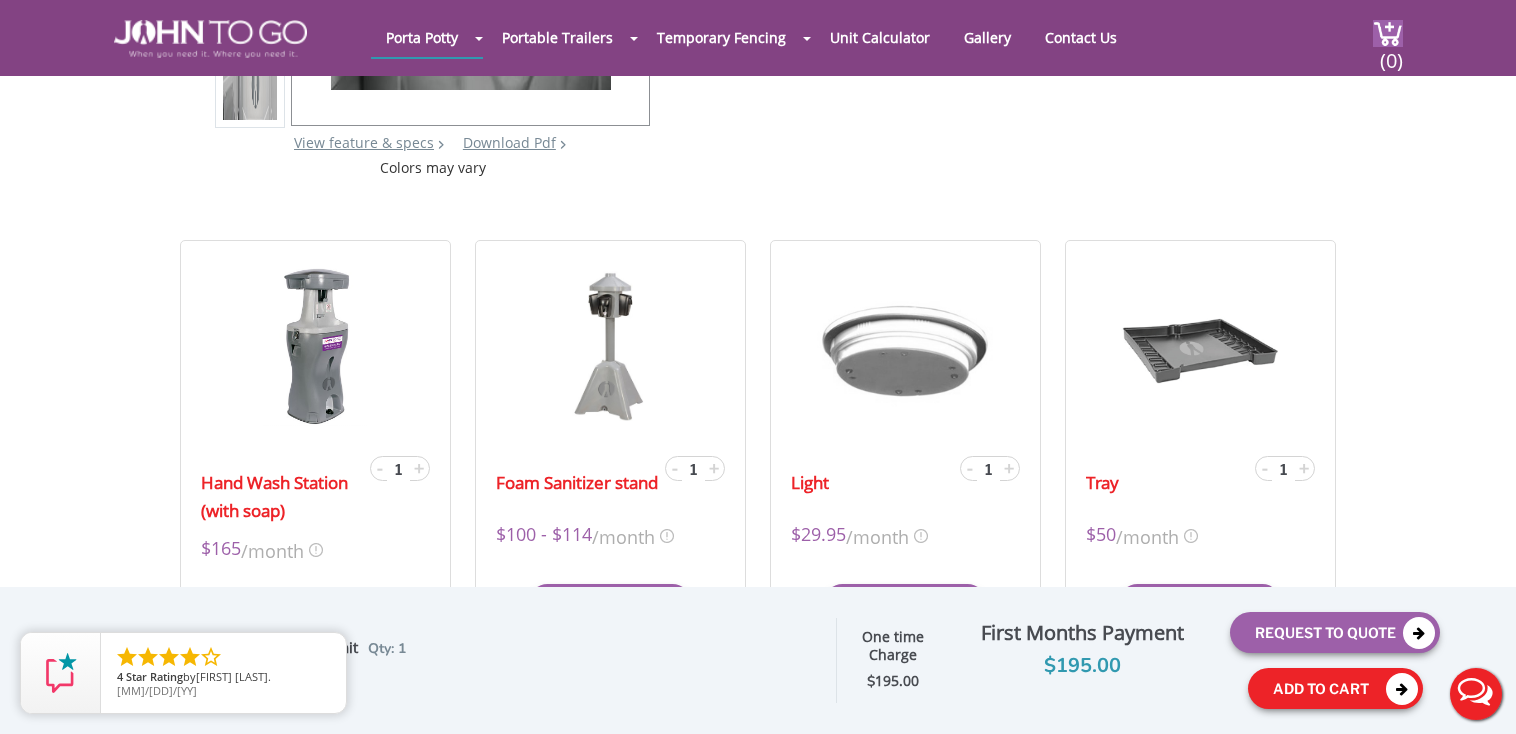 click at bounding box center [1402, 689] 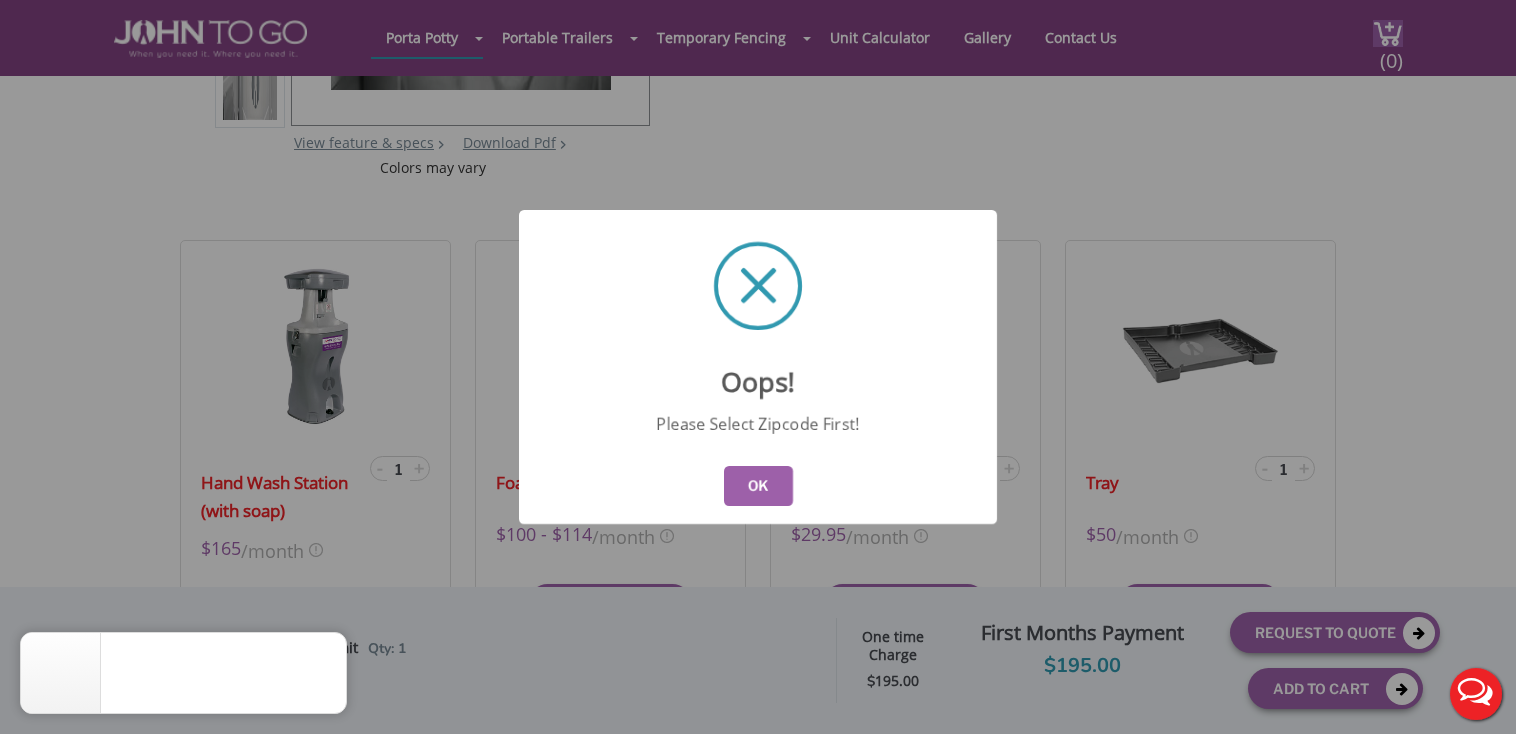 click on "OK" at bounding box center (758, 486) 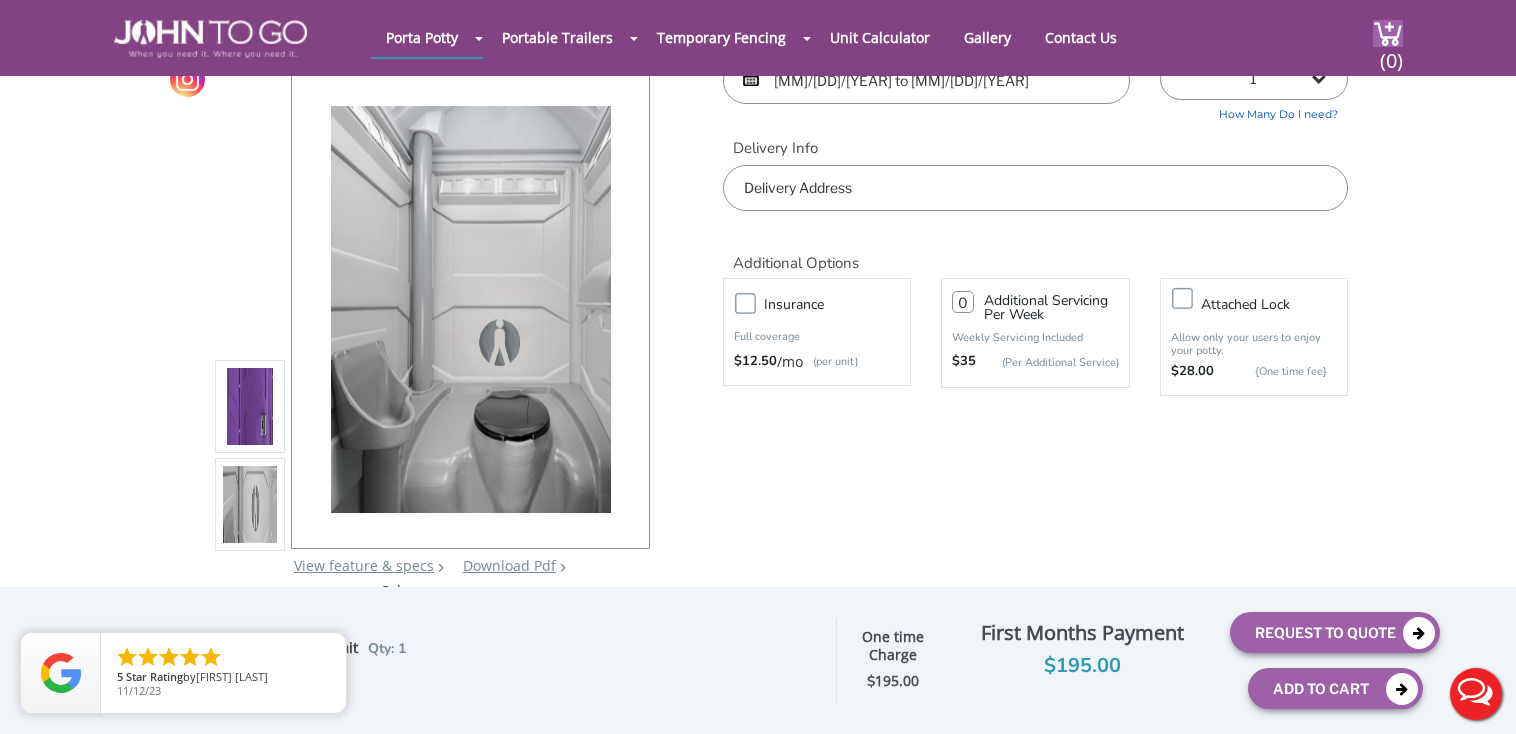 scroll, scrollTop: 0, scrollLeft: 0, axis: both 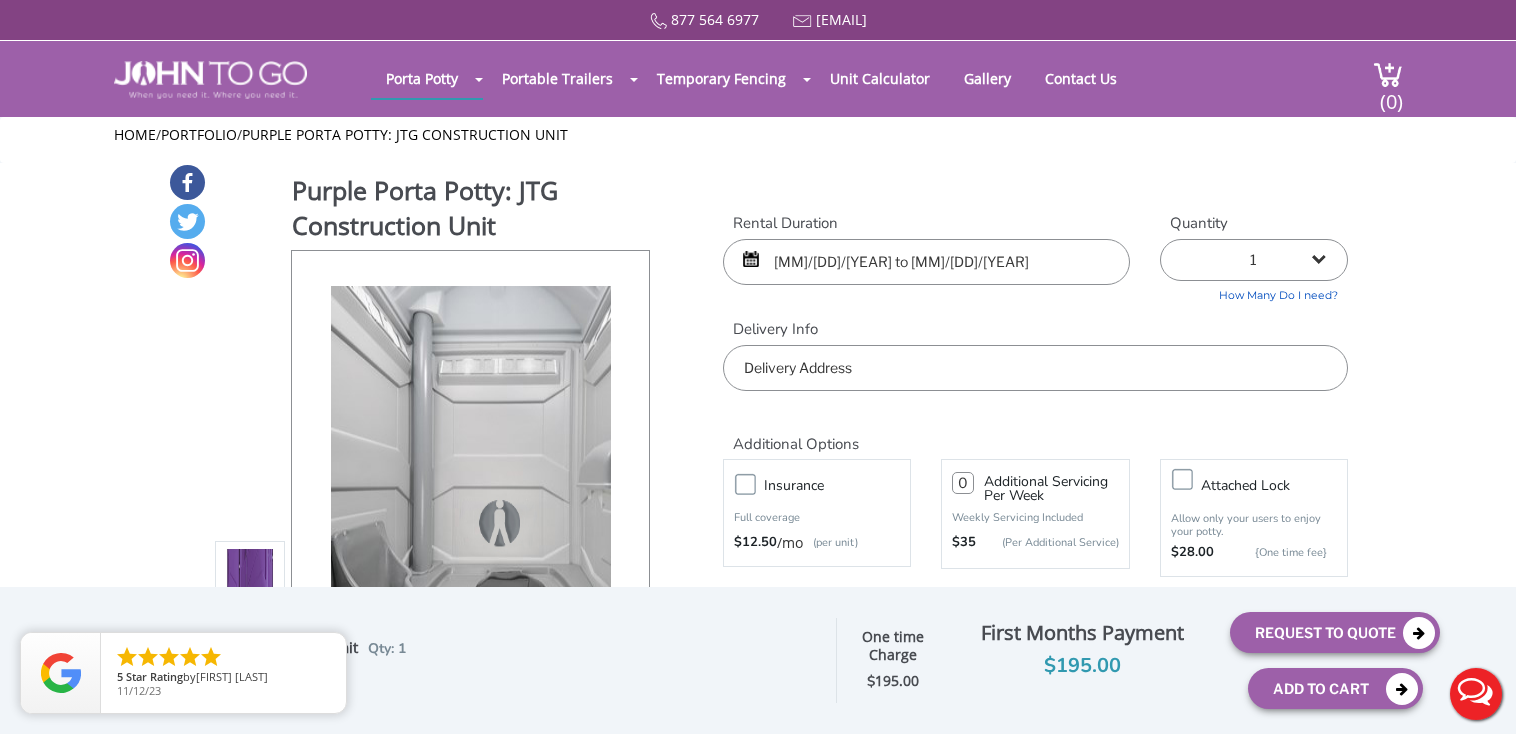 click at bounding box center [1035, 368] 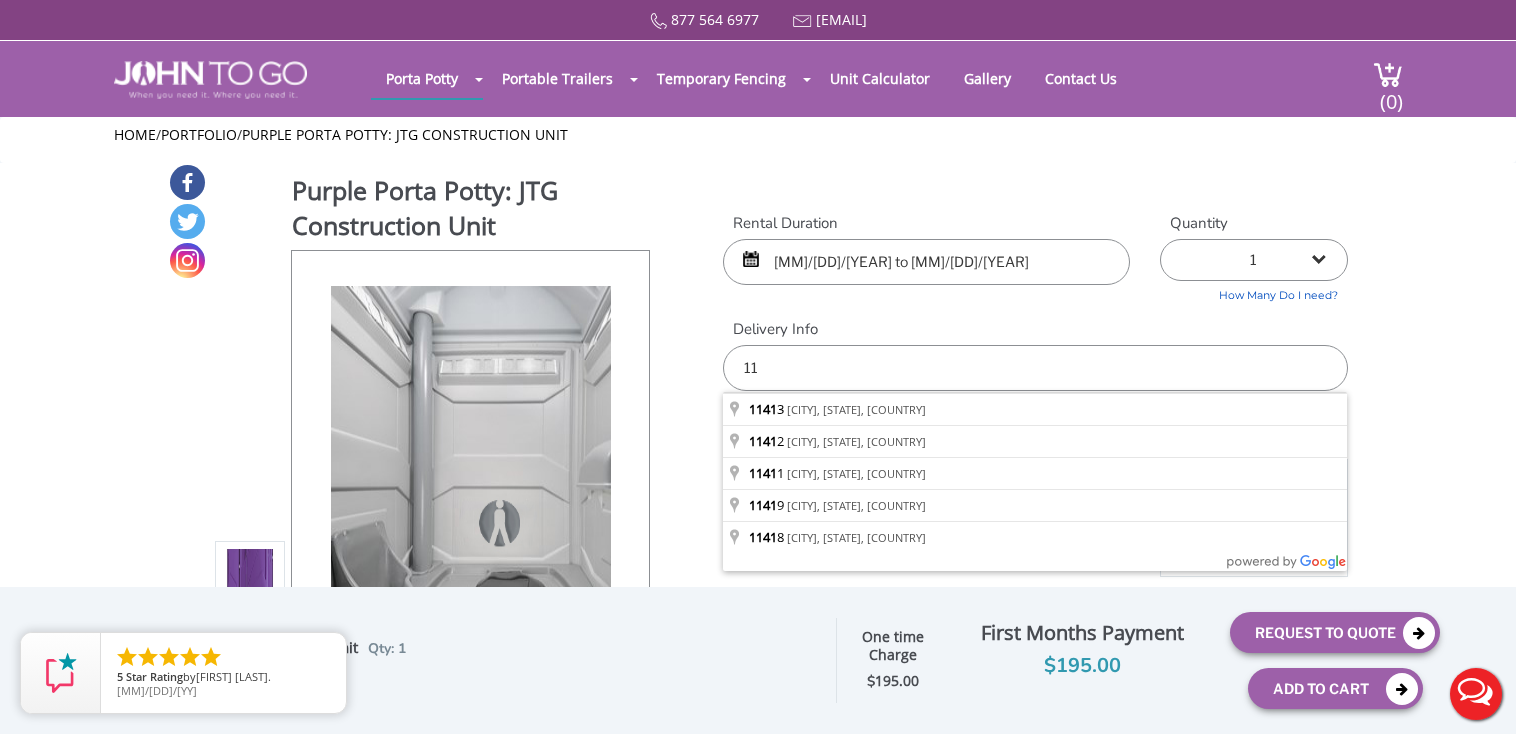 type on "1" 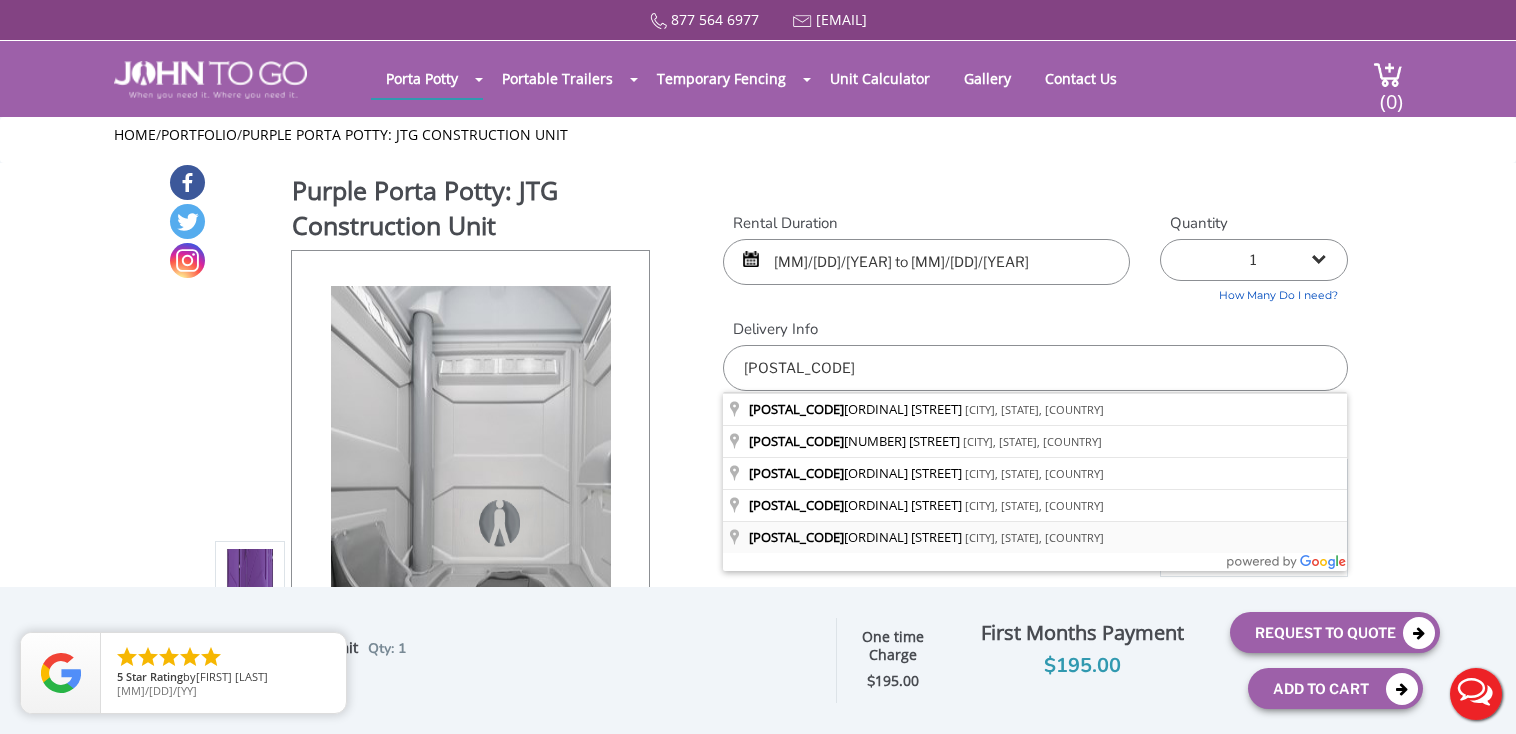 type on "14311 184th Street, Jamaica, NY, USA" 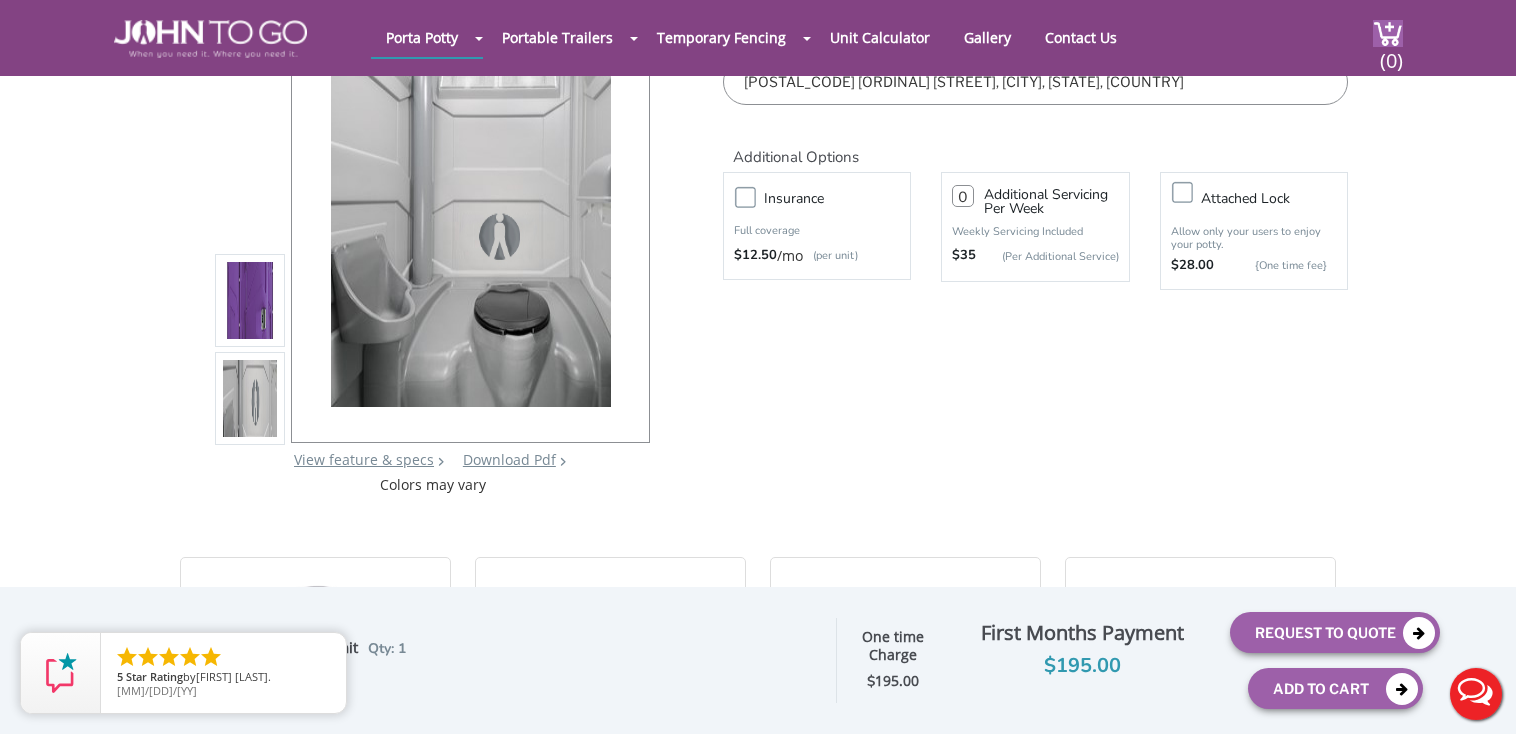 scroll, scrollTop: 0, scrollLeft: 0, axis: both 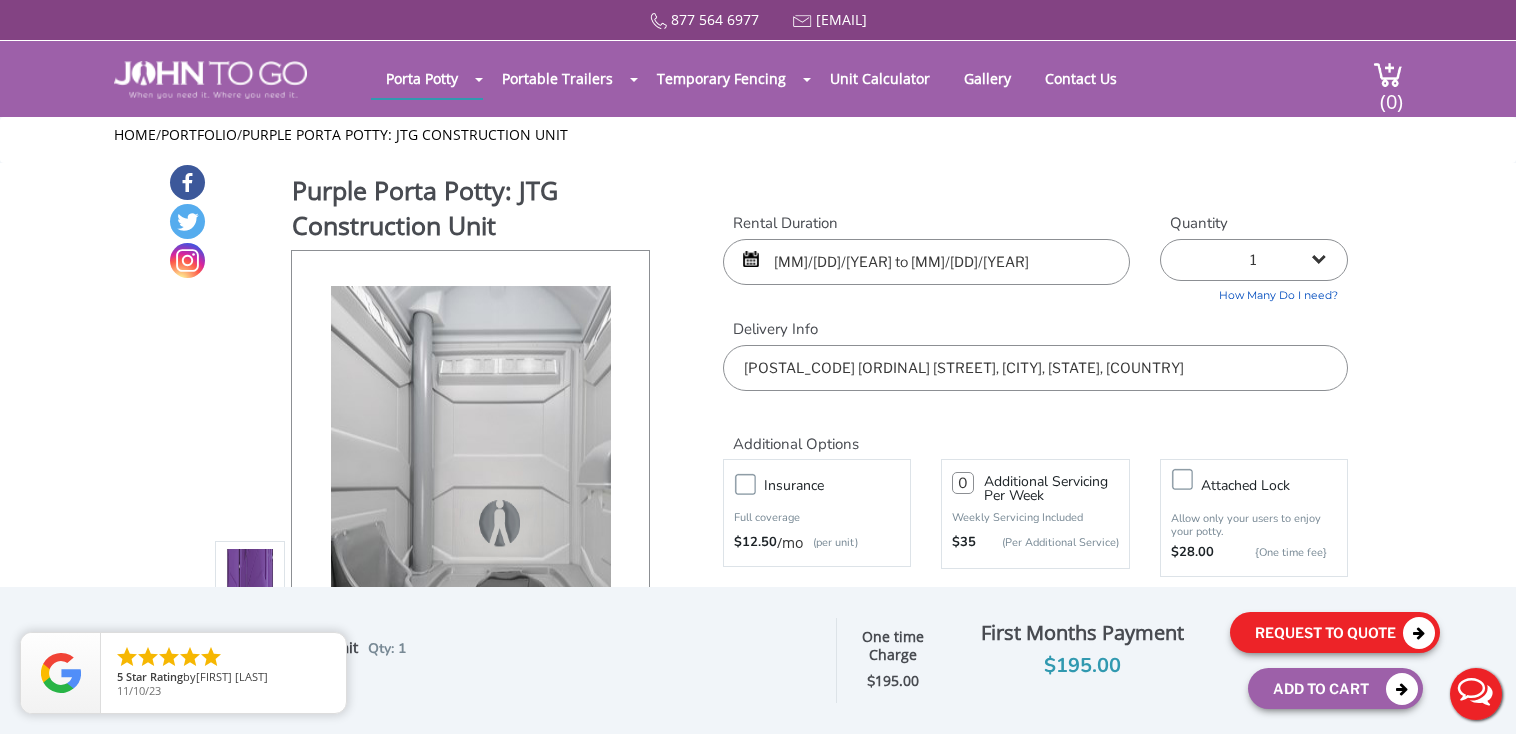 click at bounding box center [1419, 633] 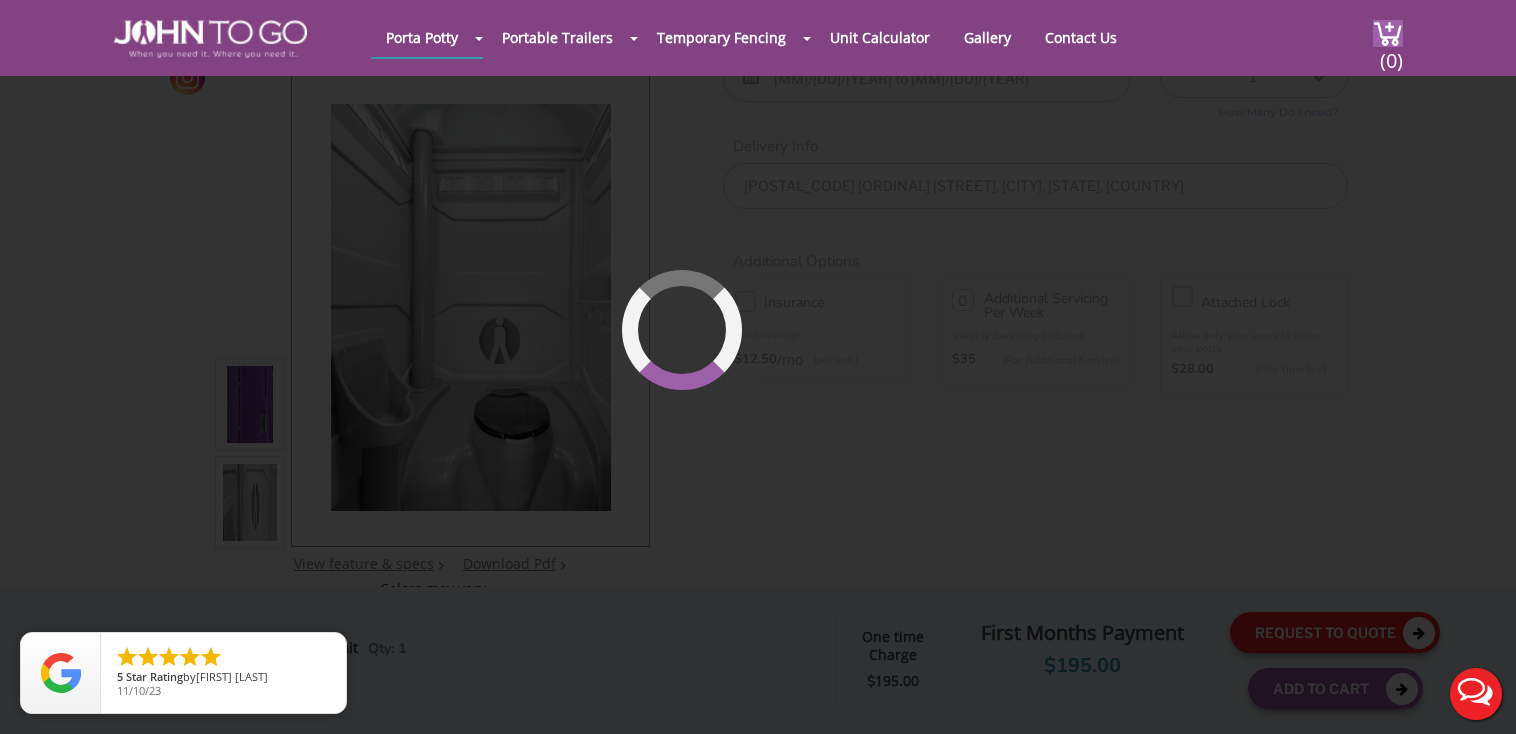 scroll, scrollTop: 212, scrollLeft: 0, axis: vertical 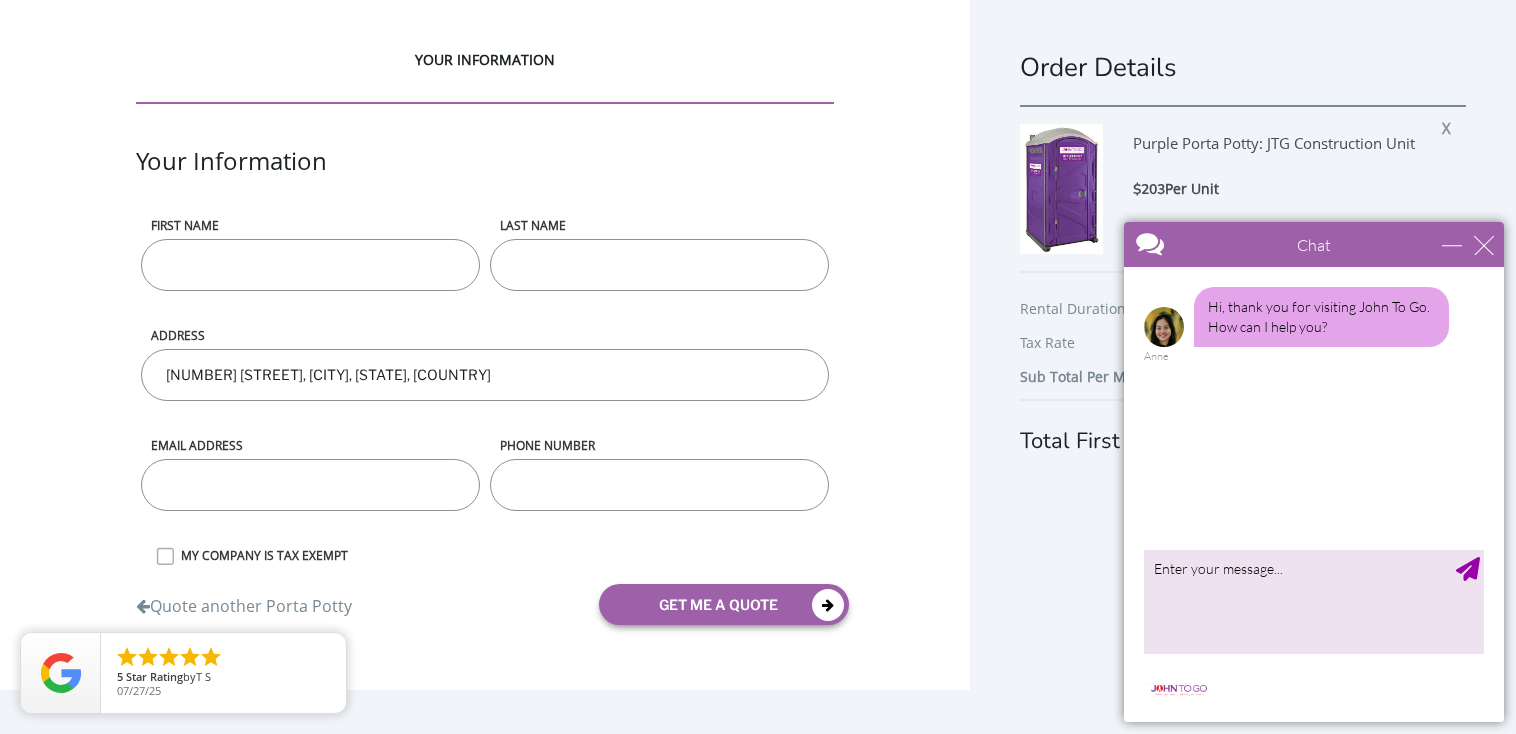 click on "Order Details
Purple Porta Potty: JTG Construction Unit
$203  Per Unit
Qty :  1
X
Edit
Rental Duration  09/06/2025 - 09/06/2025
Tax Rate $18.02
Sub Total Per Month $221.02
Total First Months Payment  $221.02
View Details" at bounding box center (1243, 385) 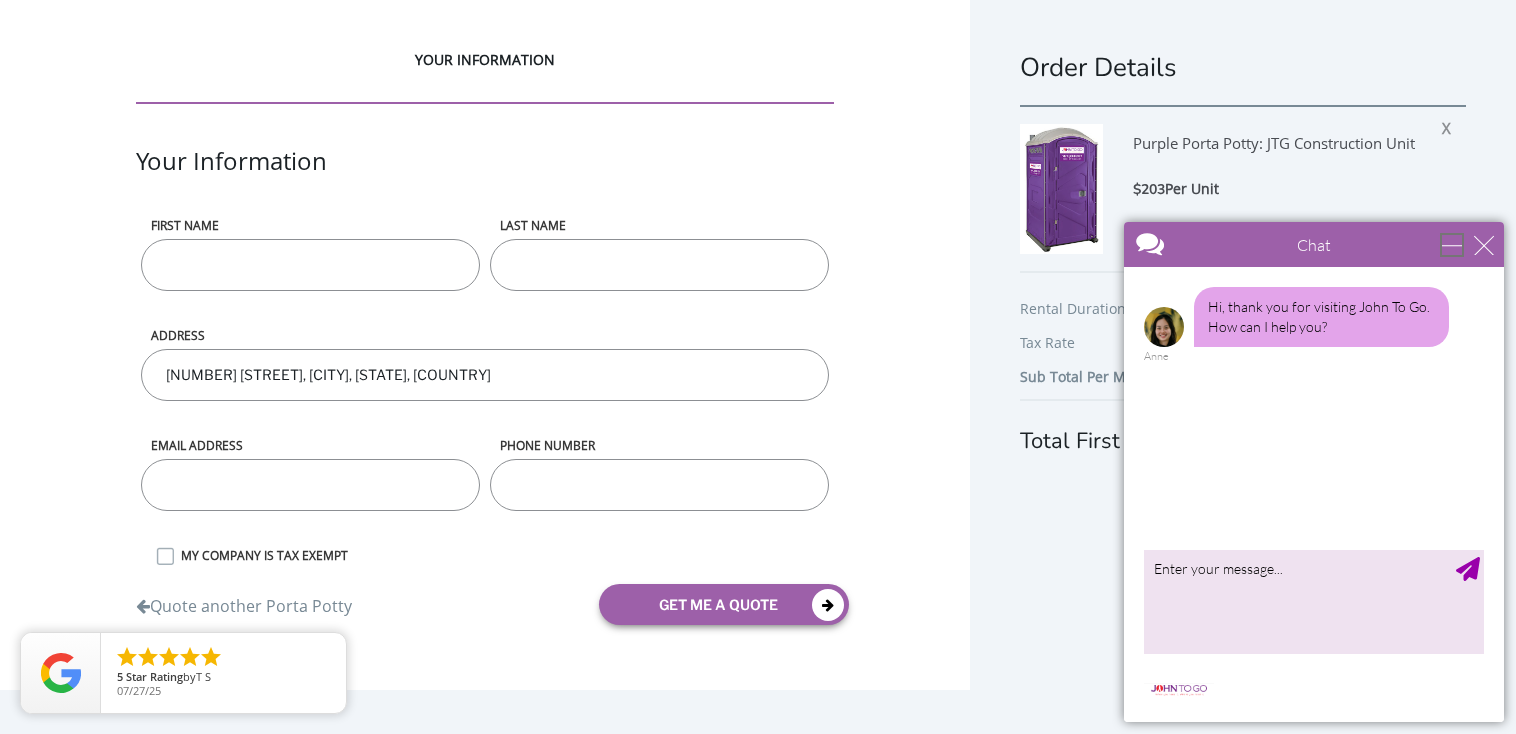 click at bounding box center (1452, 245) 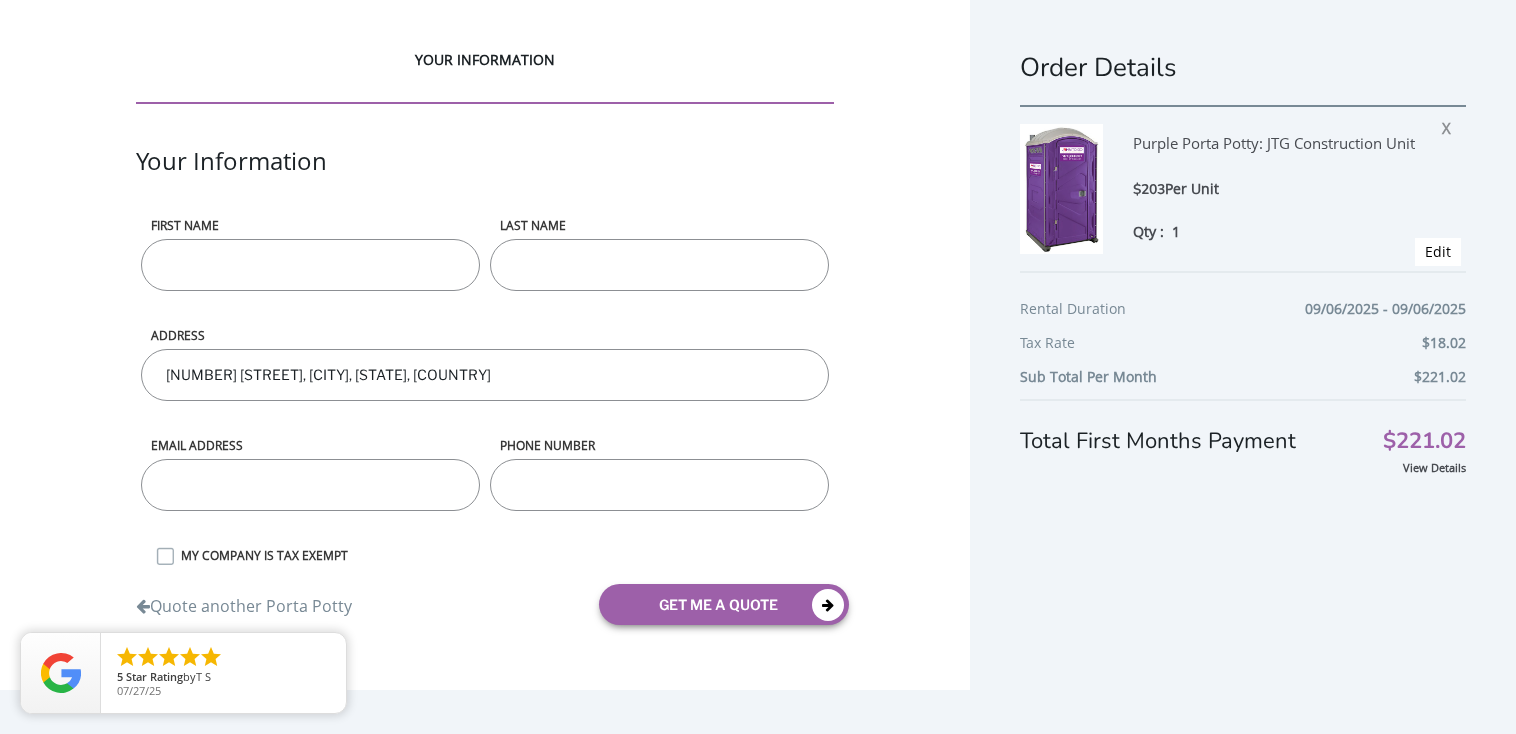 scroll, scrollTop: 0, scrollLeft: 0, axis: both 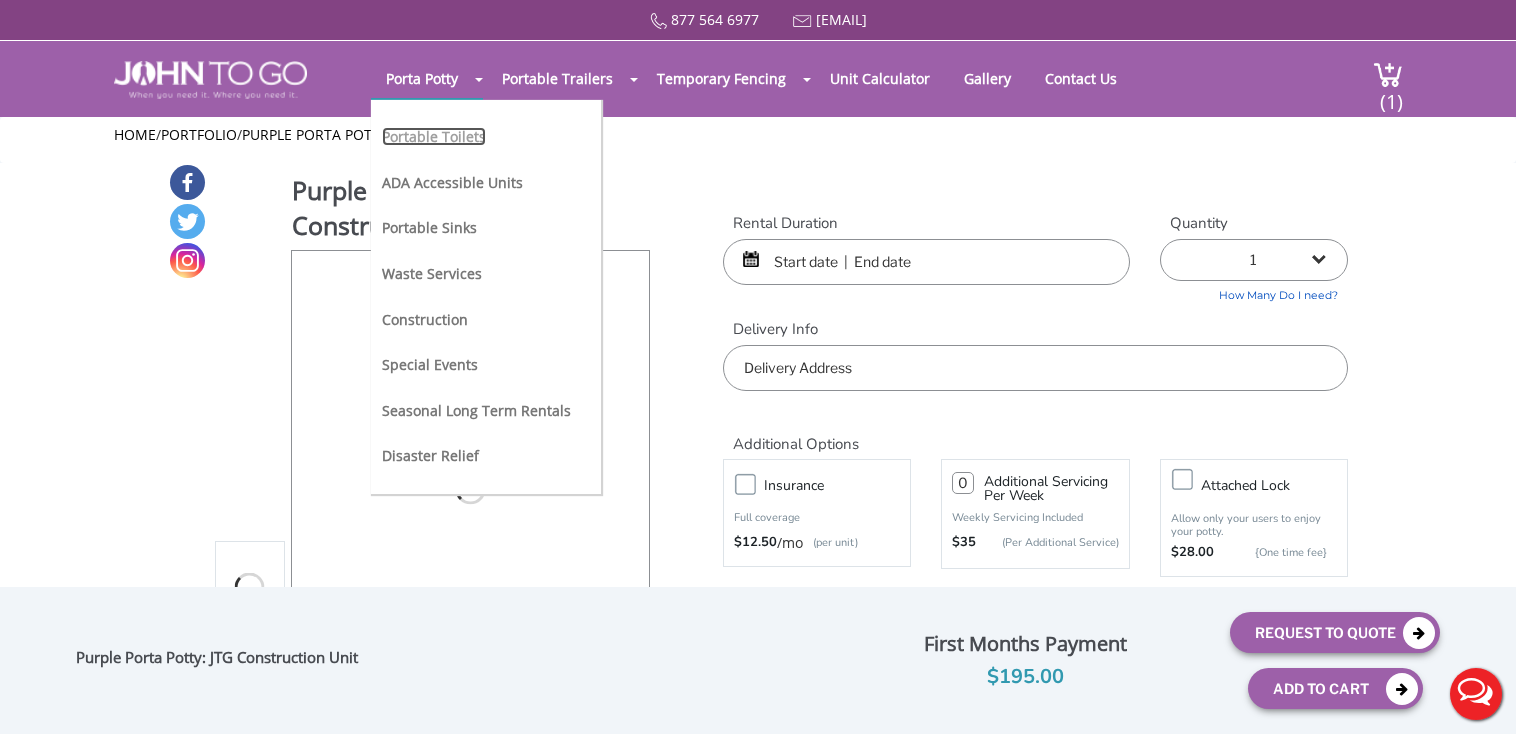 click on "Portable Toilets" at bounding box center (434, 136) 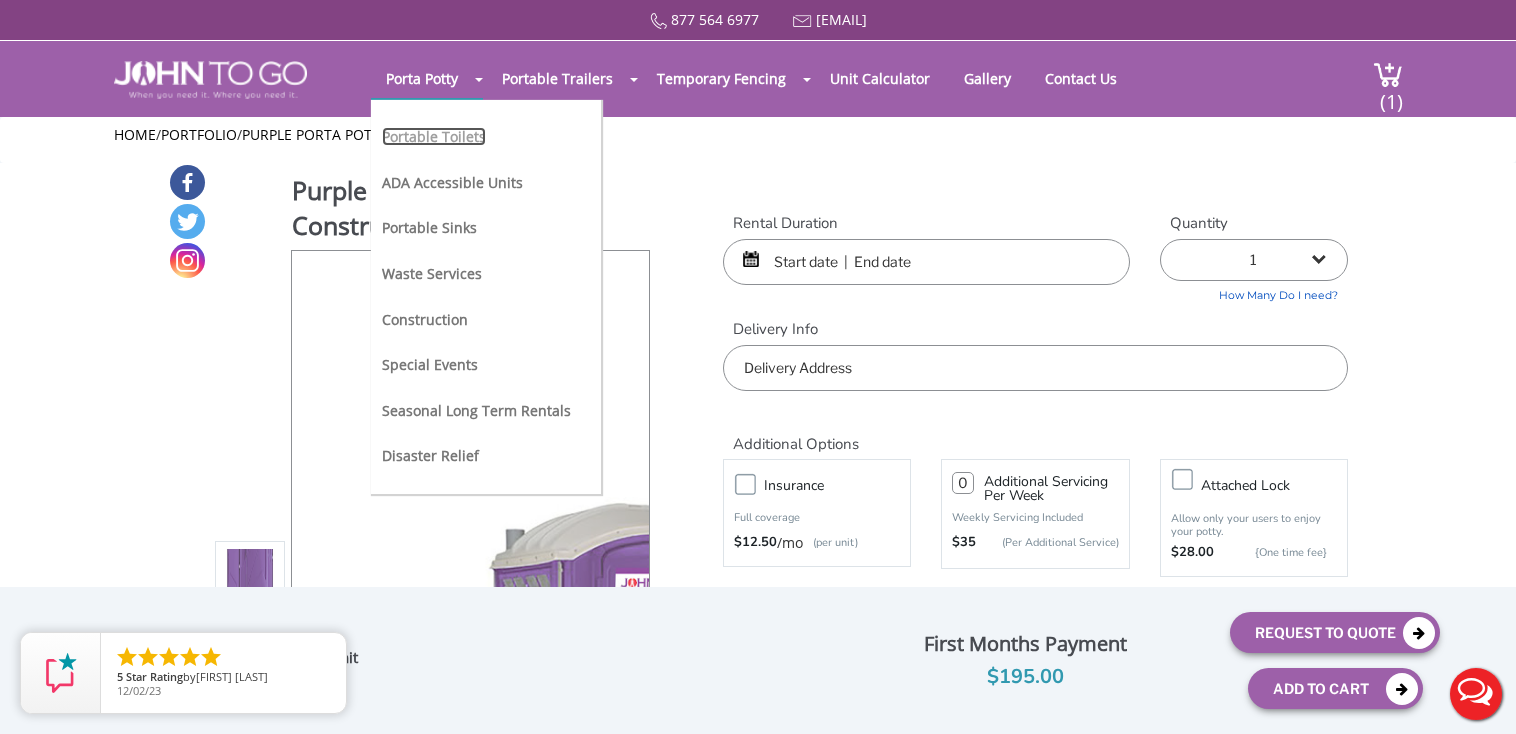 scroll, scrollTop: 0, scrollLeft: 0, axis: both 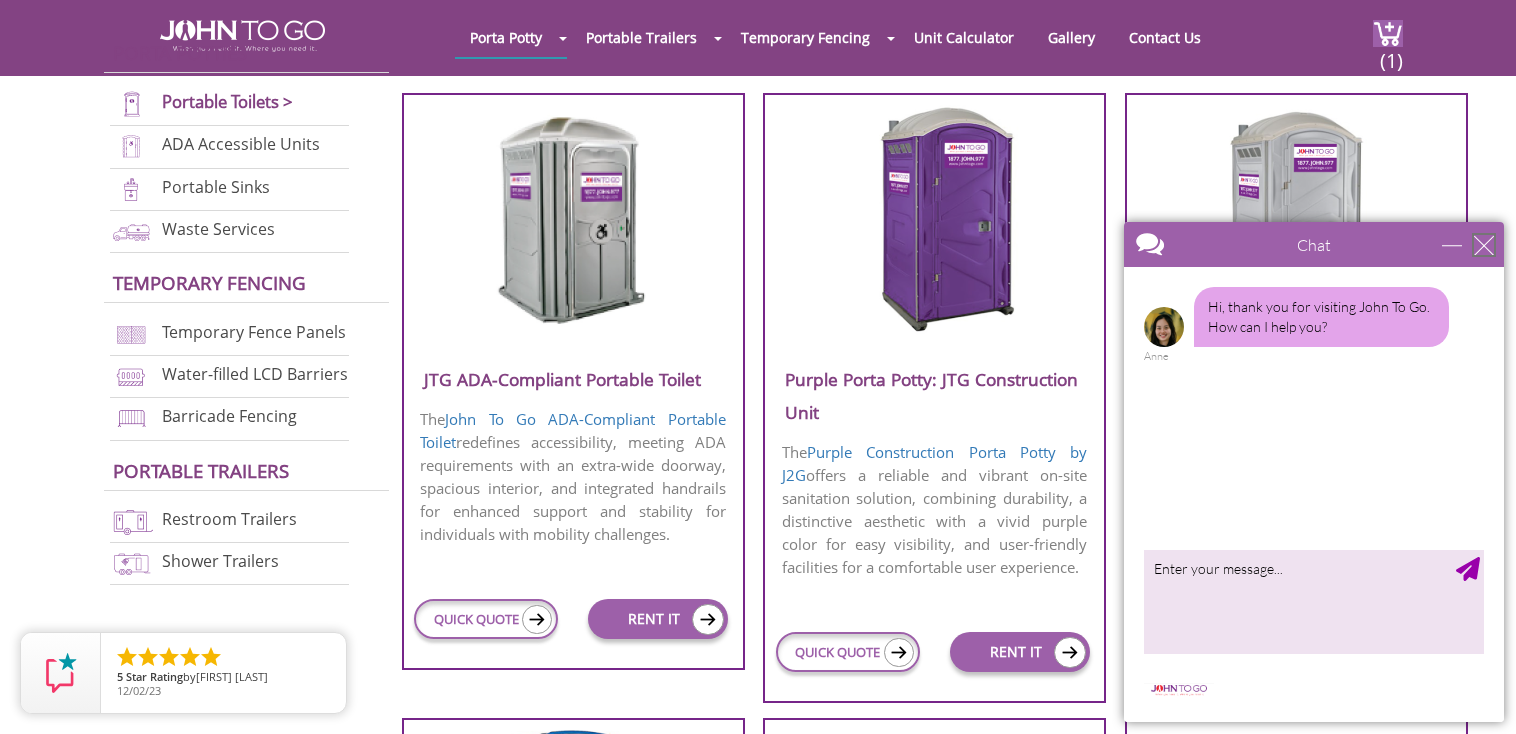 click at bounding box center (1484, 245) 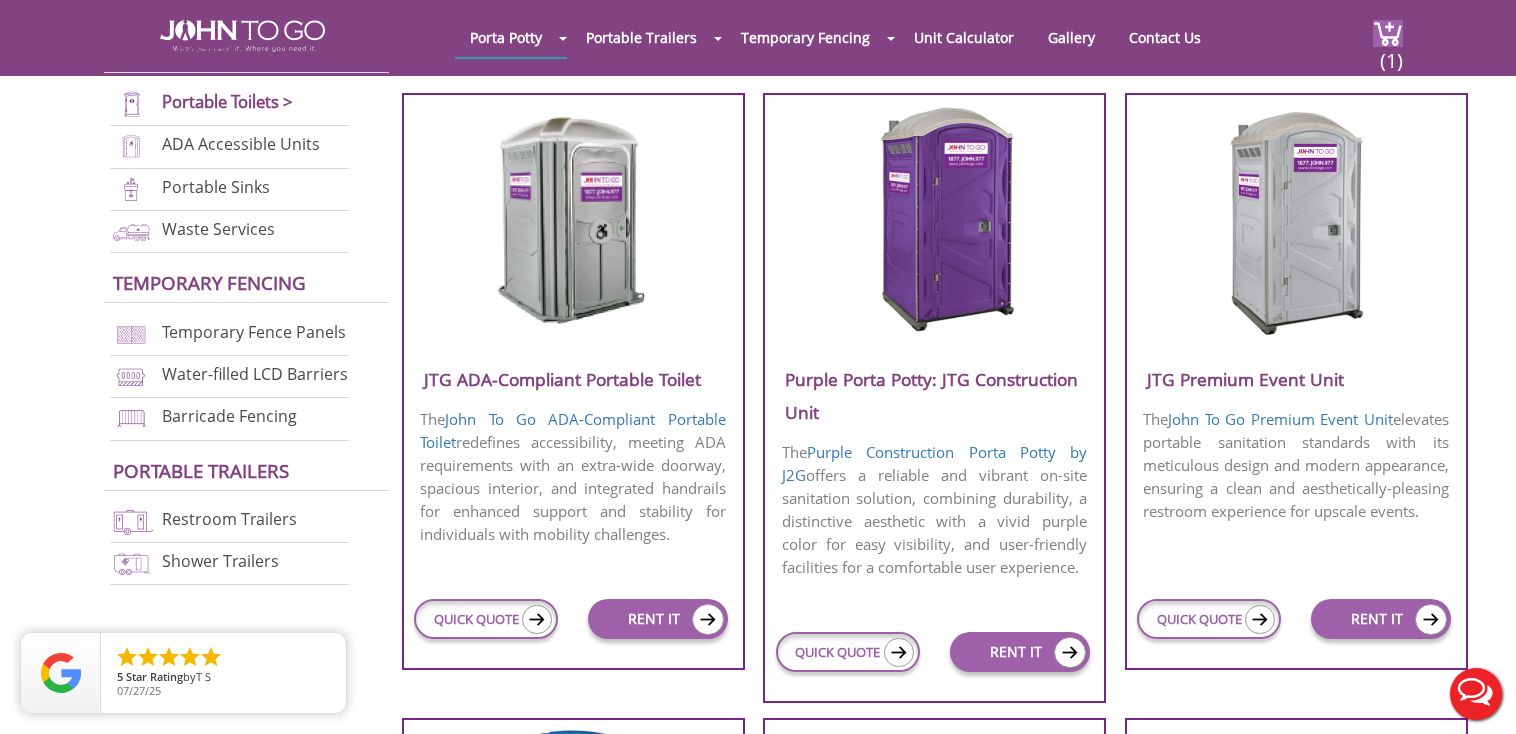 scroll, scrollTop: 0, scrollLeft: 0, axis: both 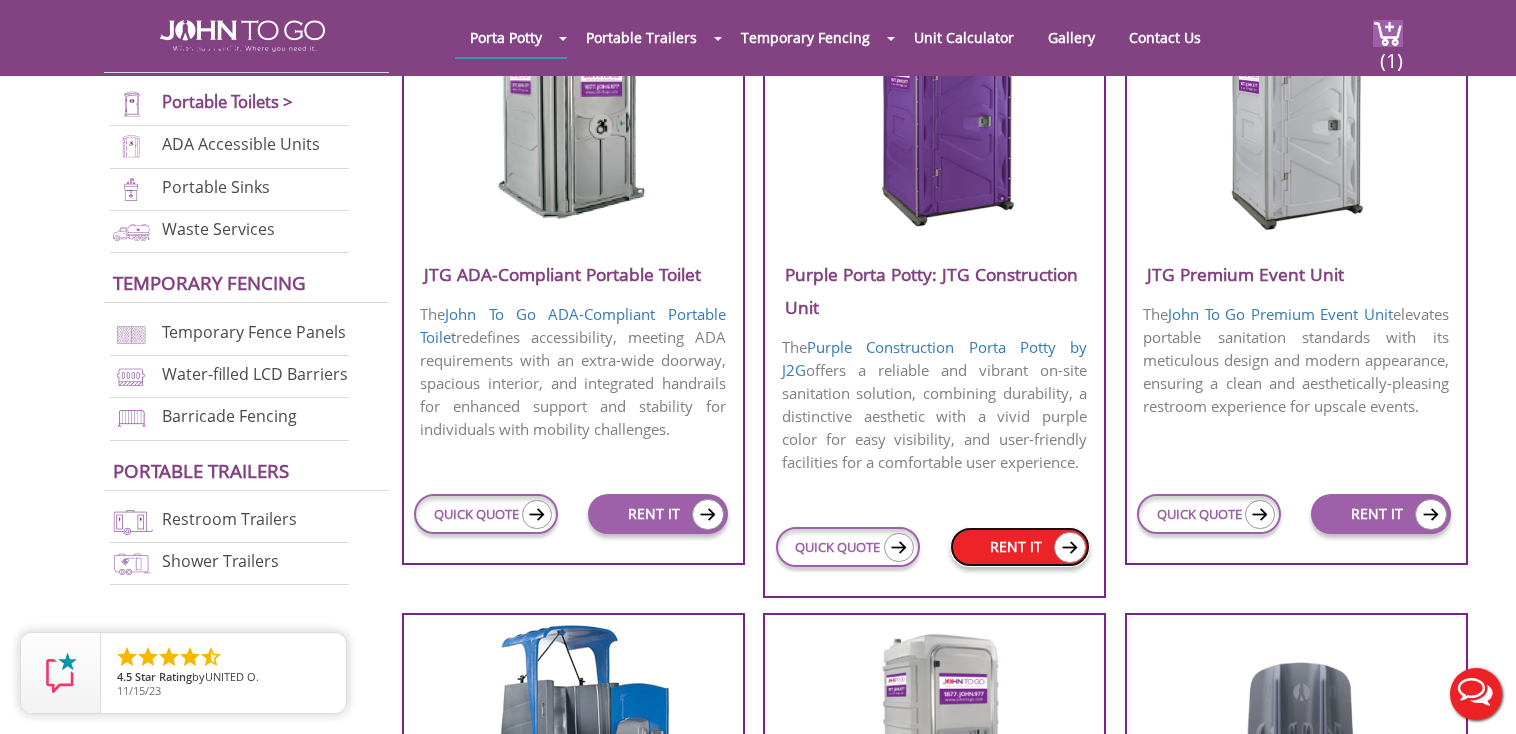 click at bounding box center (1070, 547) 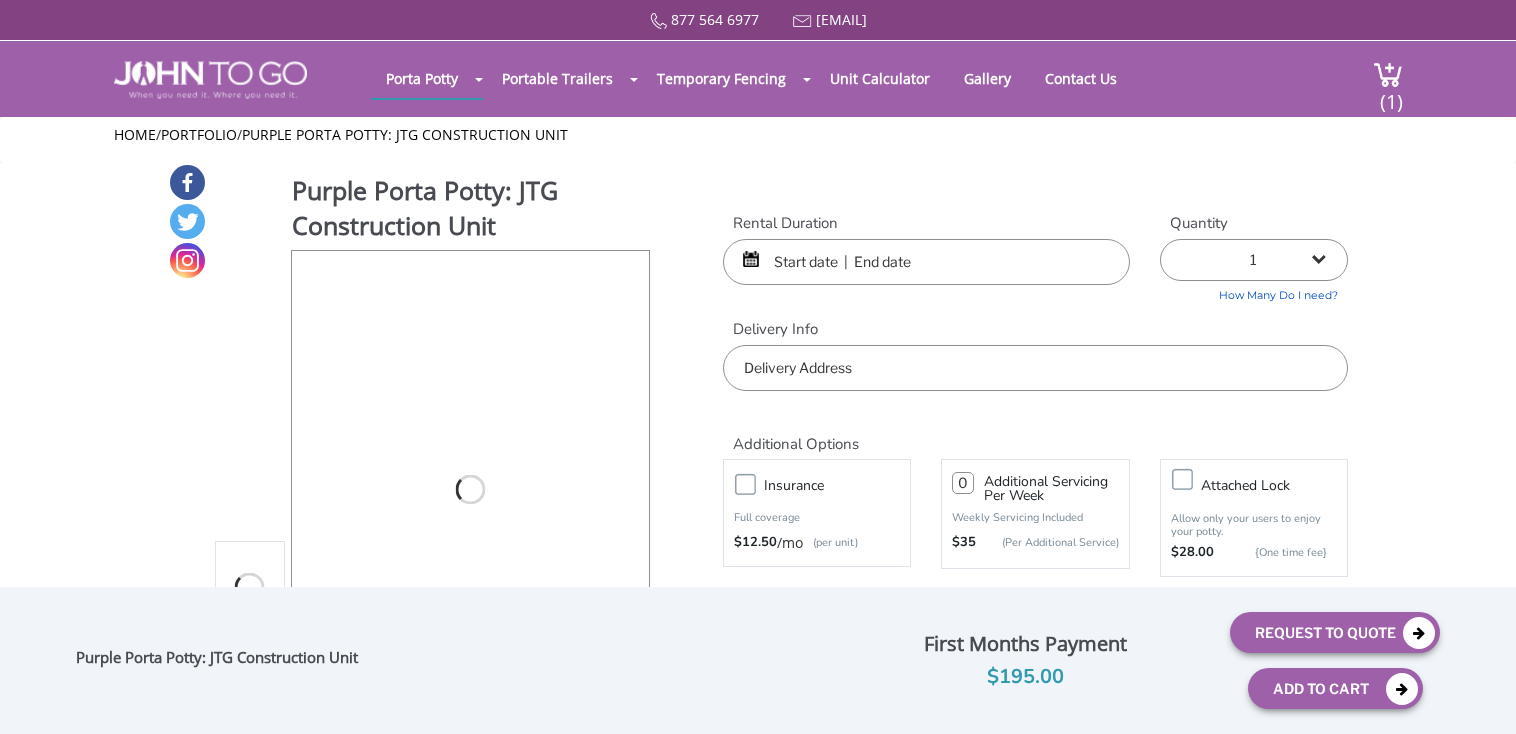scroll, scrollTop: 0, scrollLeft: 0, axis: both 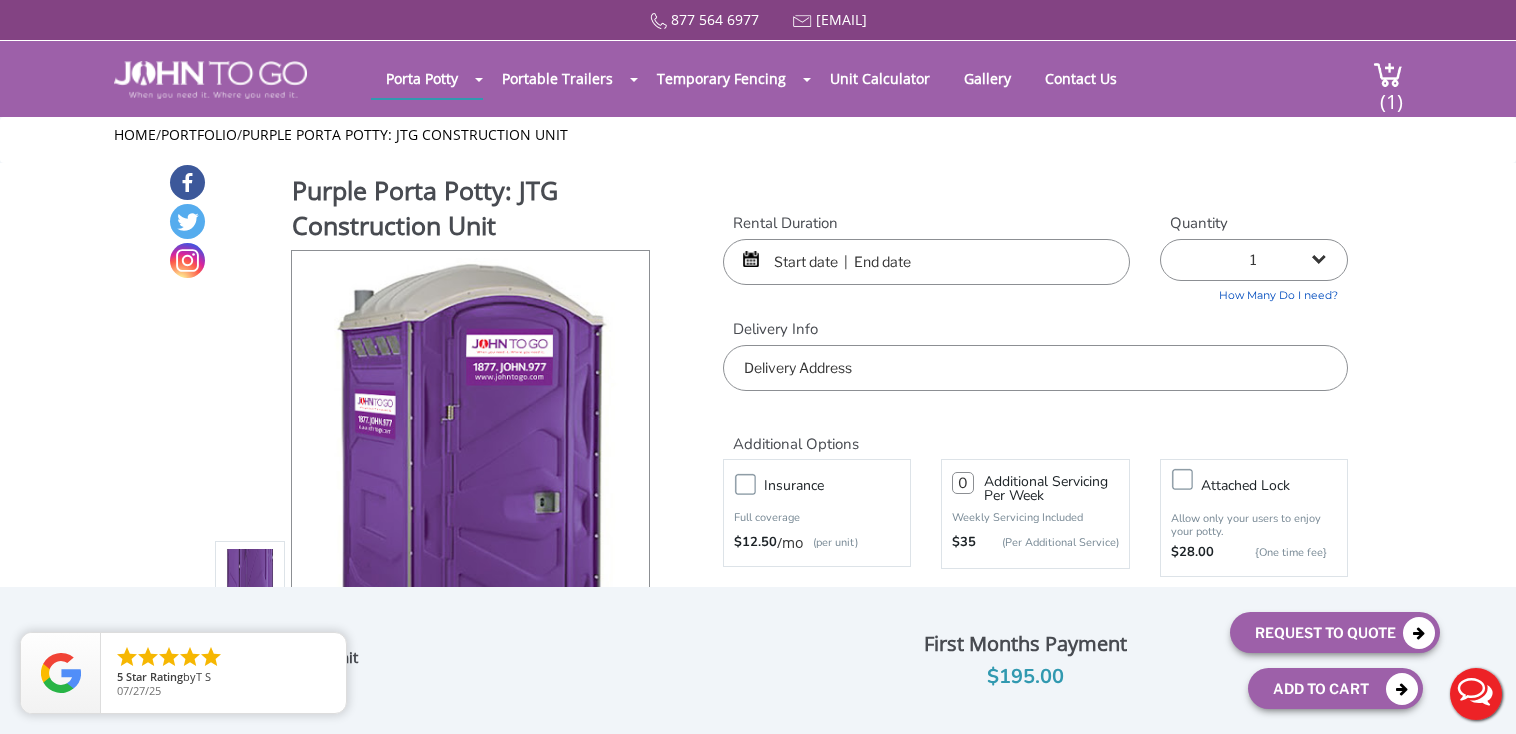 click at bounding box center [1035, 368] 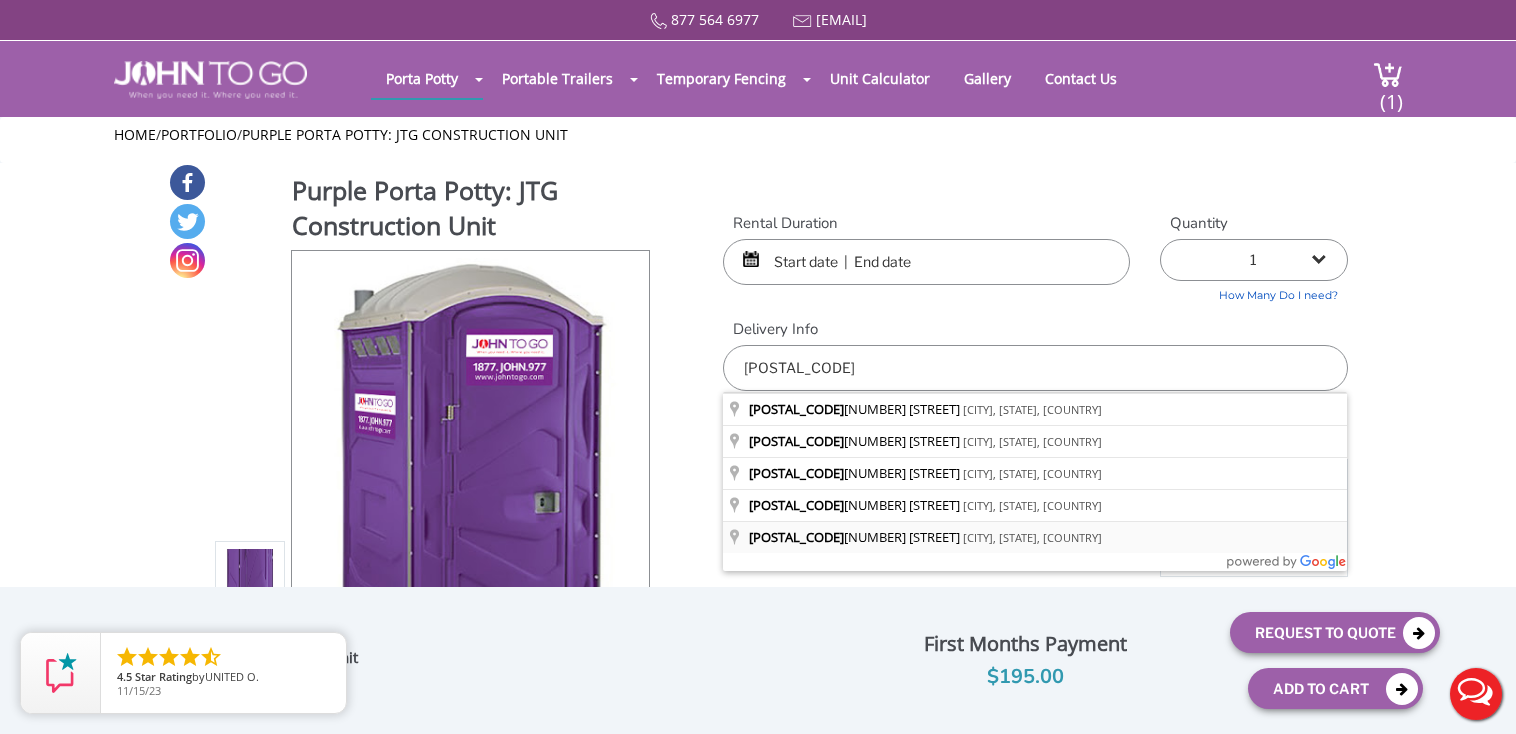type on "14311 184th Street, Jamaica, NY, USA" 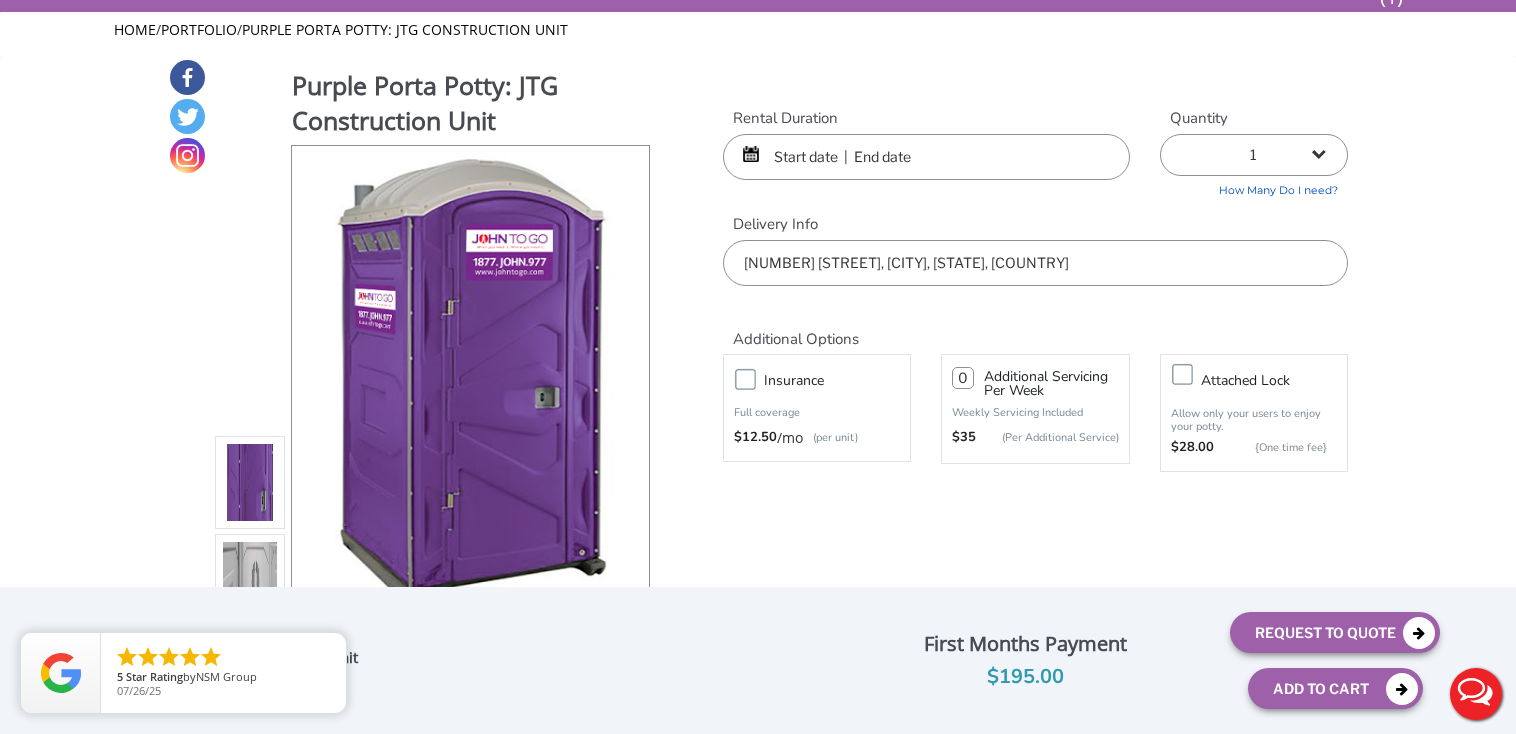 scroll, scrollTop: 0, scrollLeft: 0, axis: both 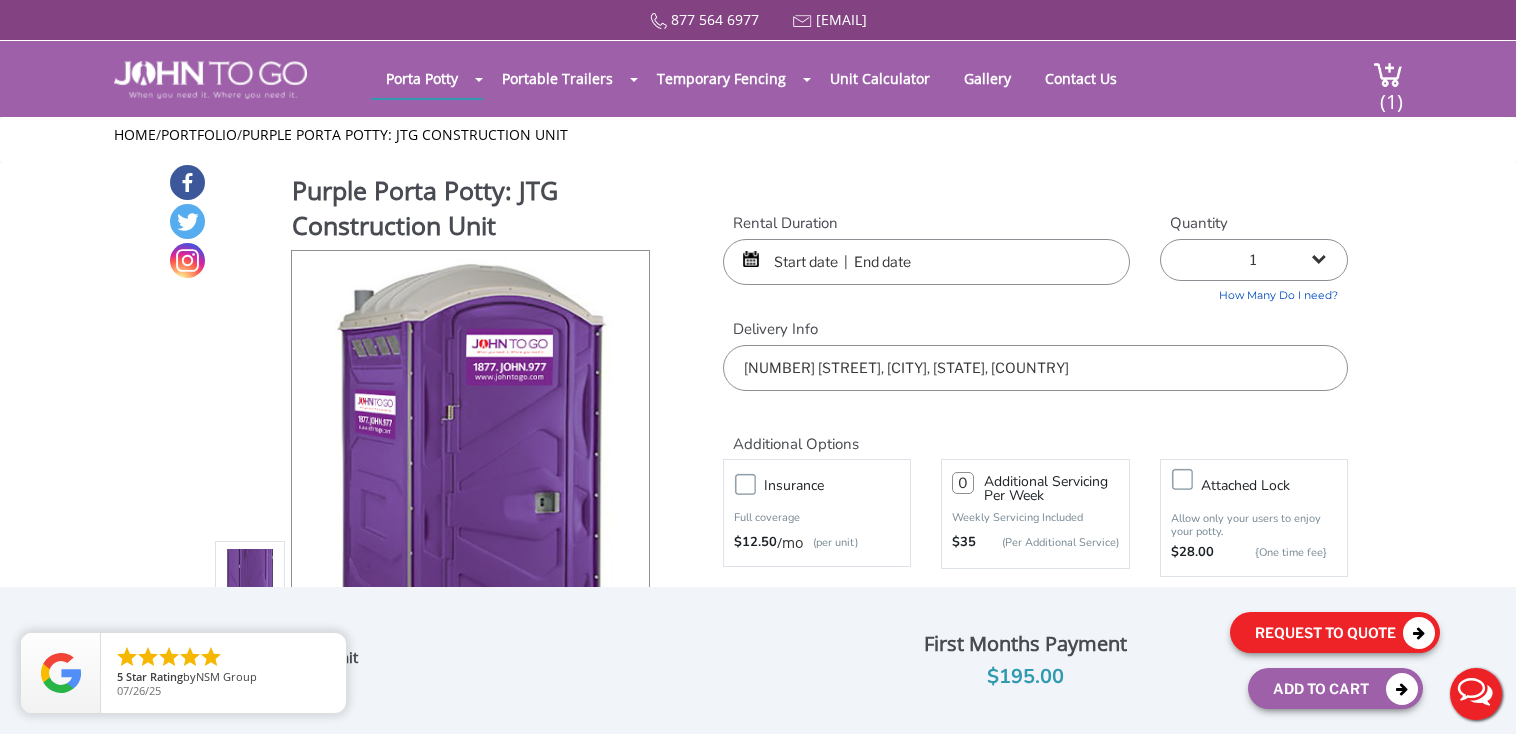 click at bounding box center (1419, 633) 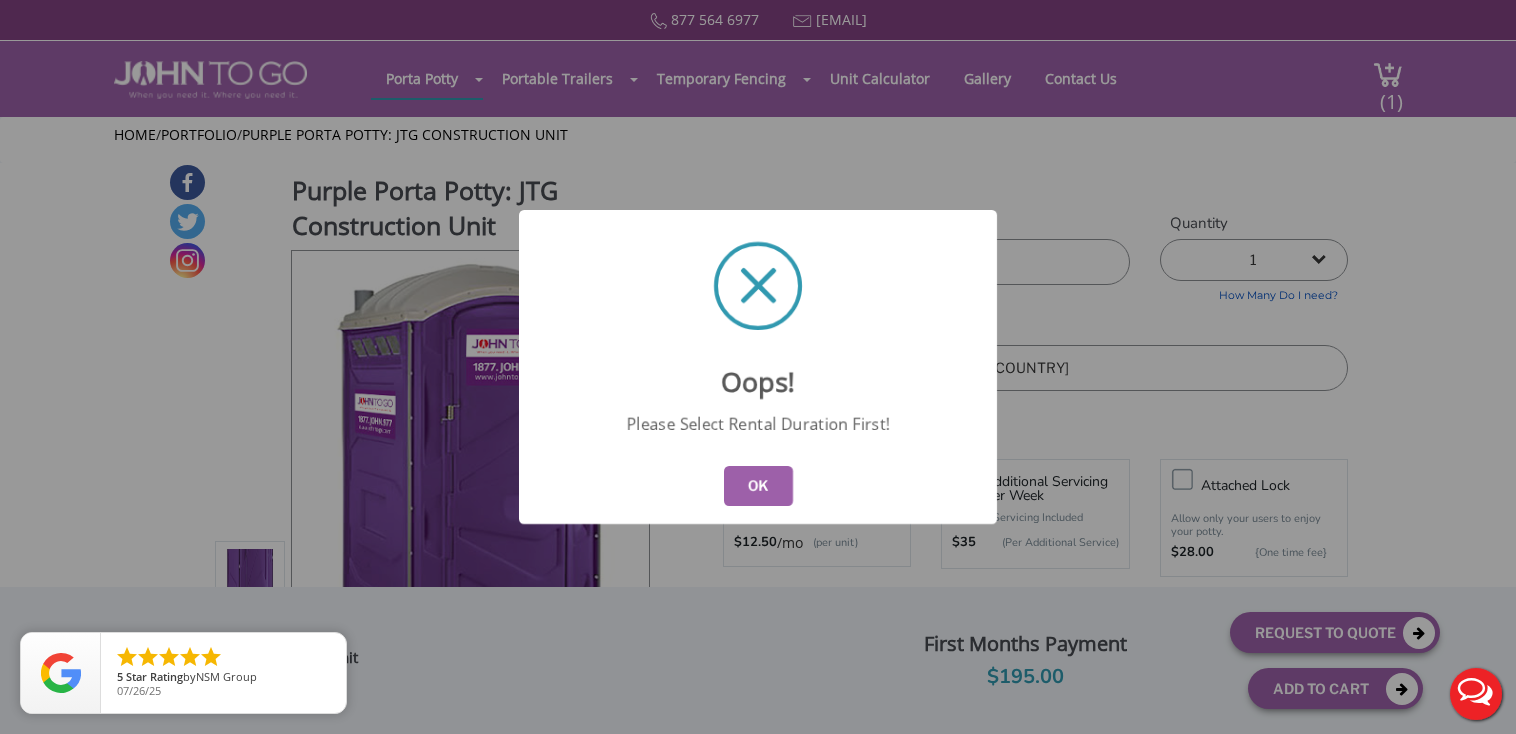 click on "OK" at bounding box center (758, 486) 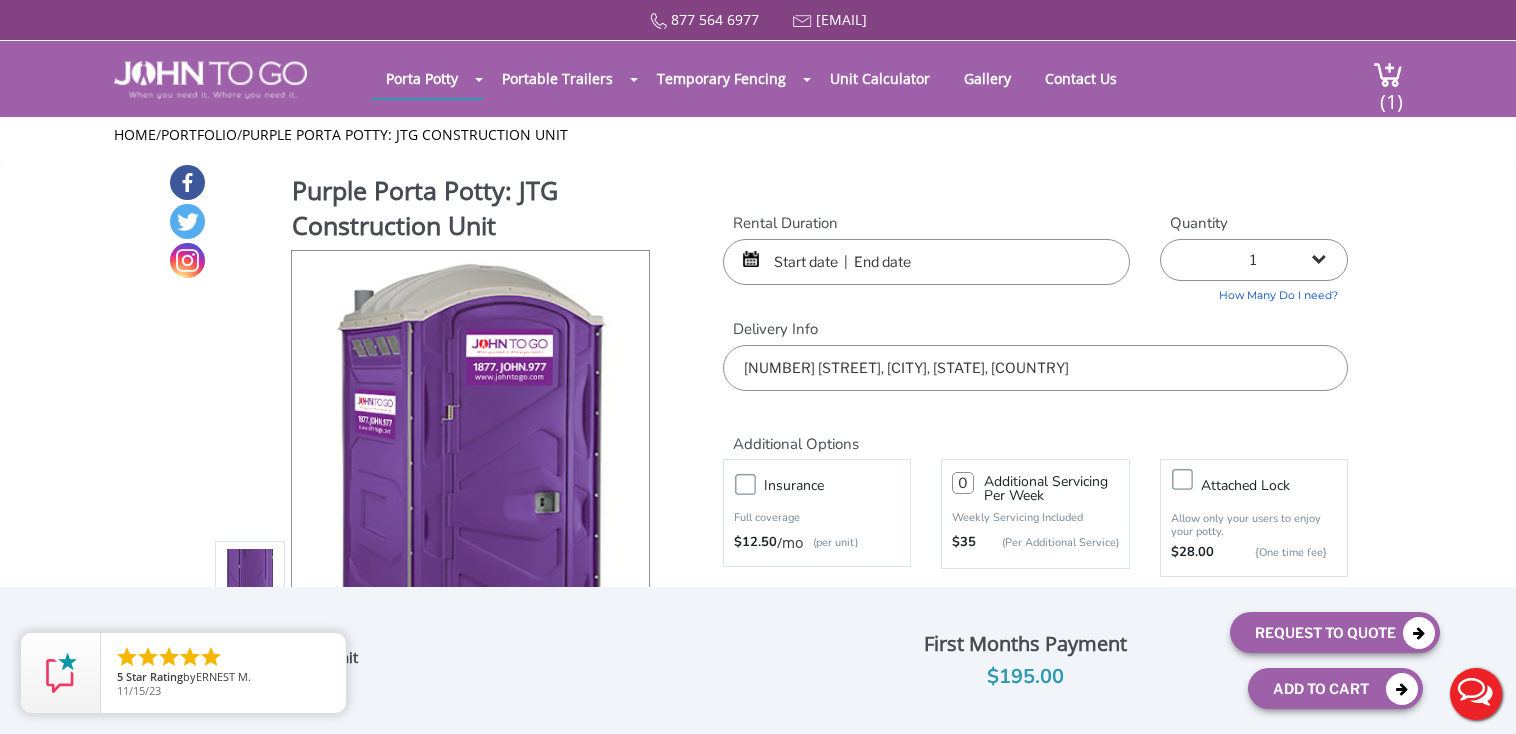 click at bounding box center [926, 262] 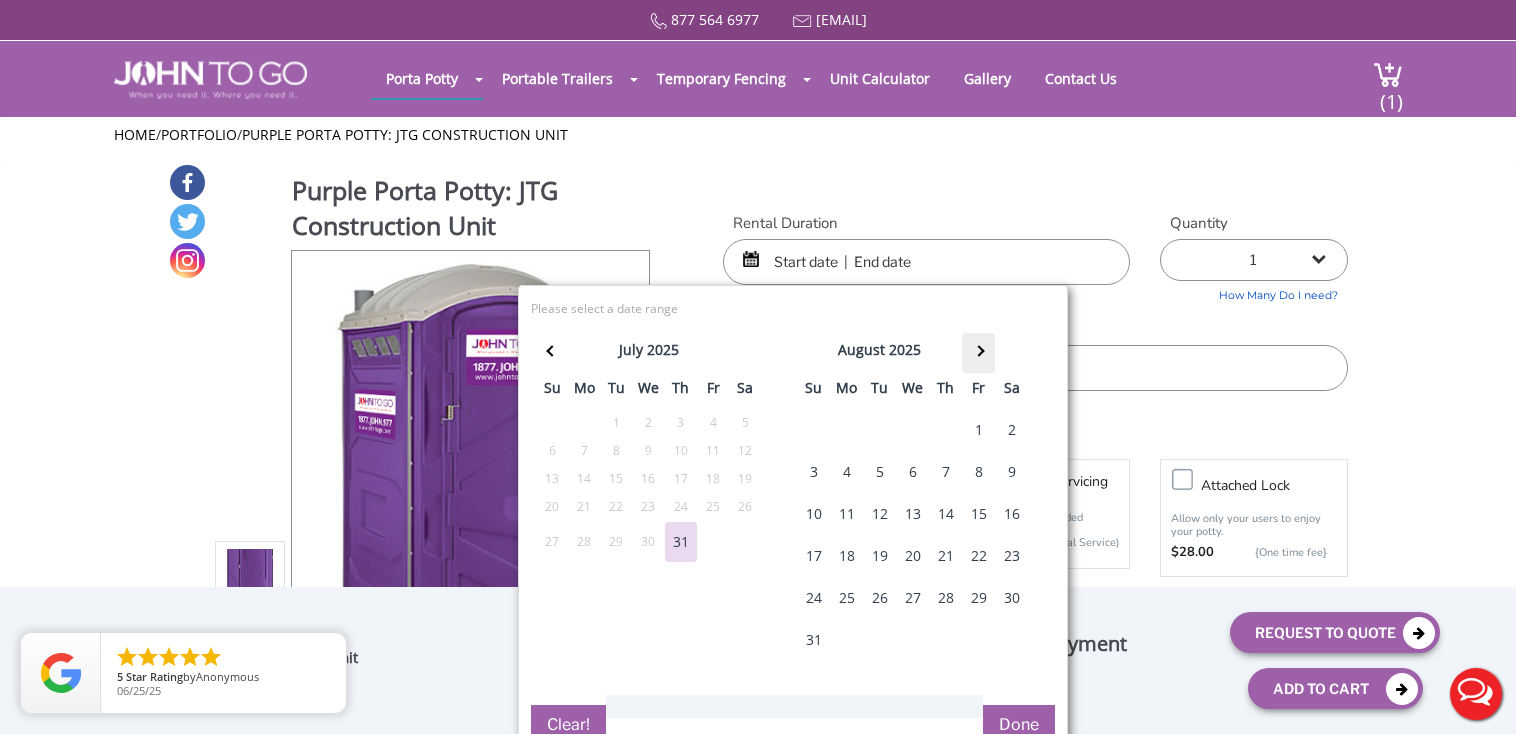 click at bounding box center (978, 353) 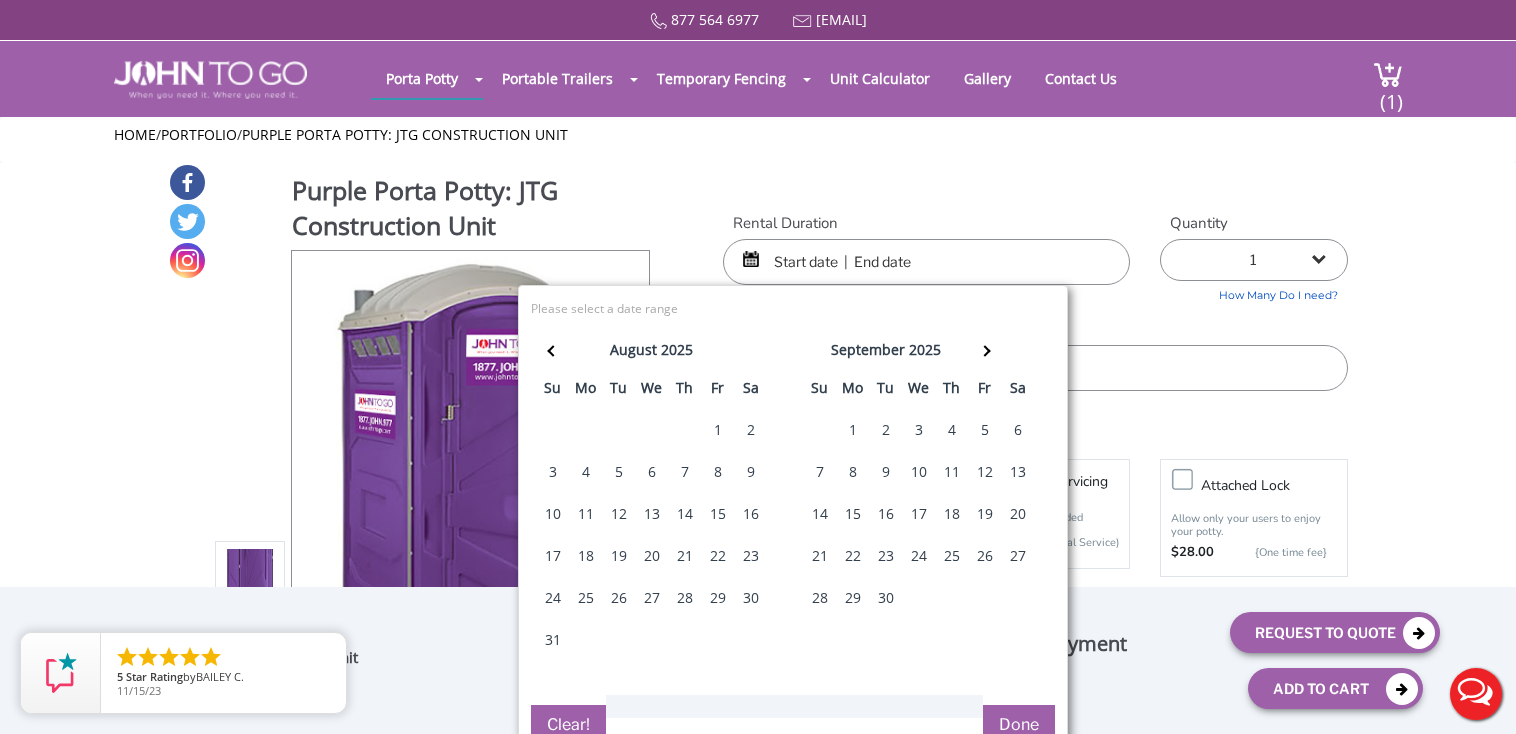 click on "6" at bounding box center [1018, 430] 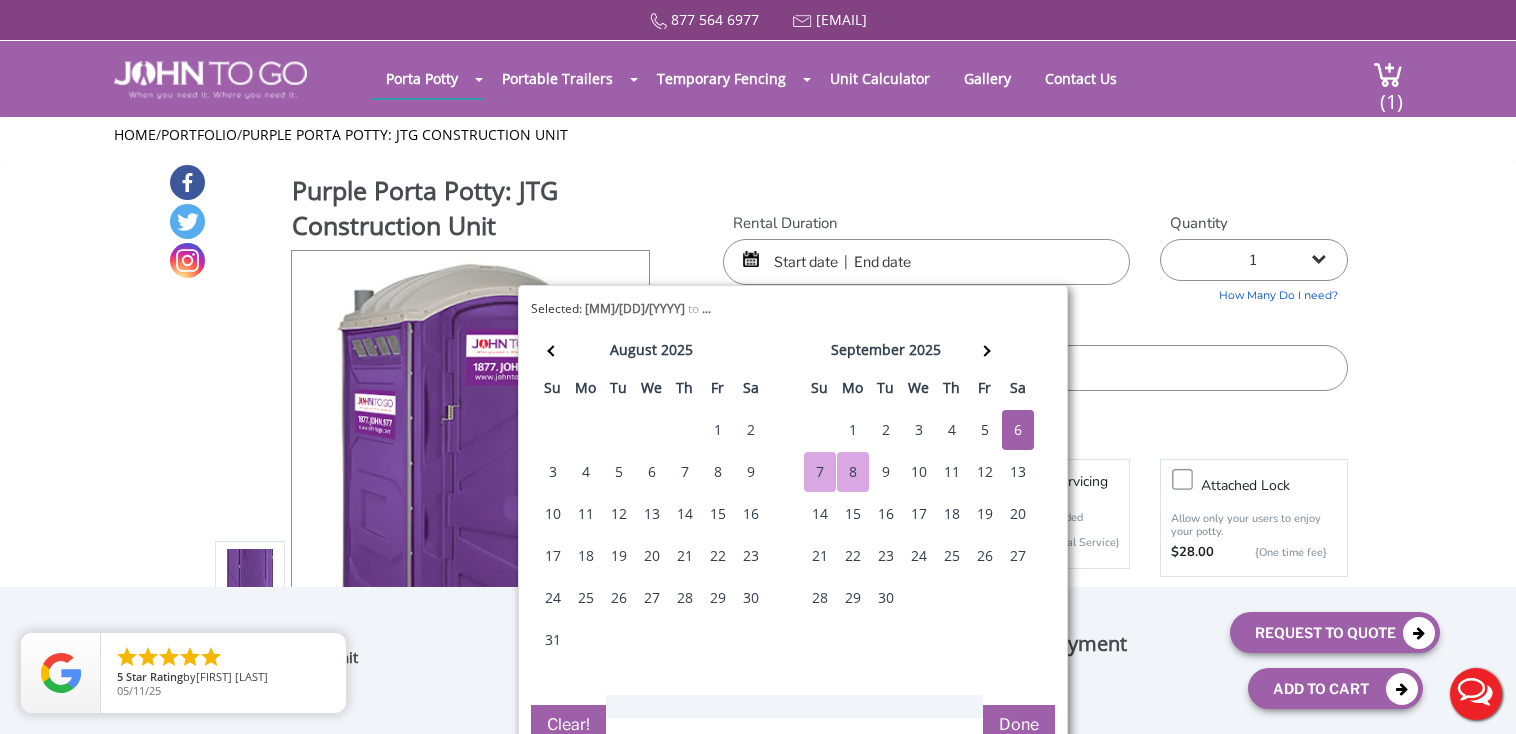 click on "8" at bounding box center [853, 472] 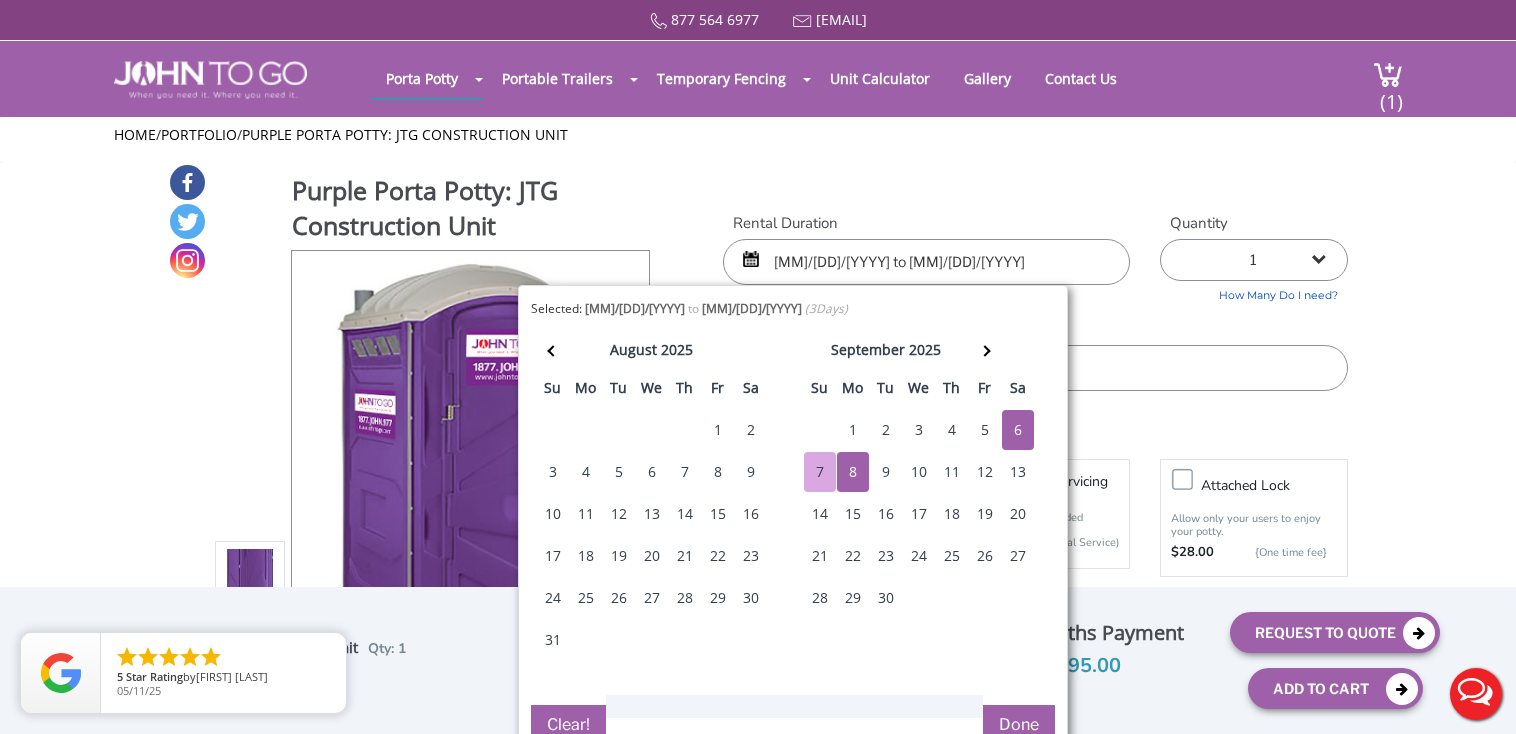 click on "Done" at bounding box center (1019, 725) 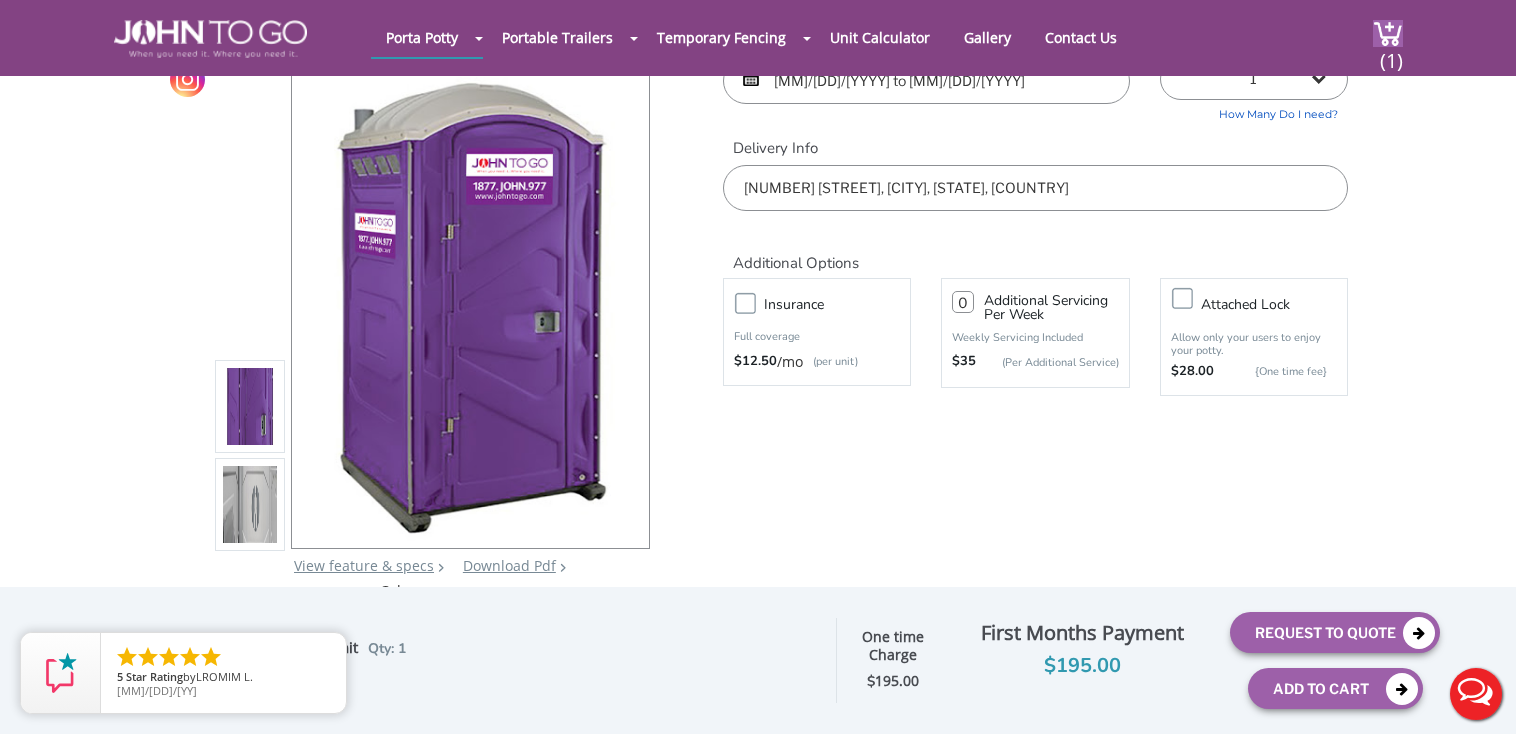 scroll, scrollTop: 0, scrollLeft: 0, axis: both 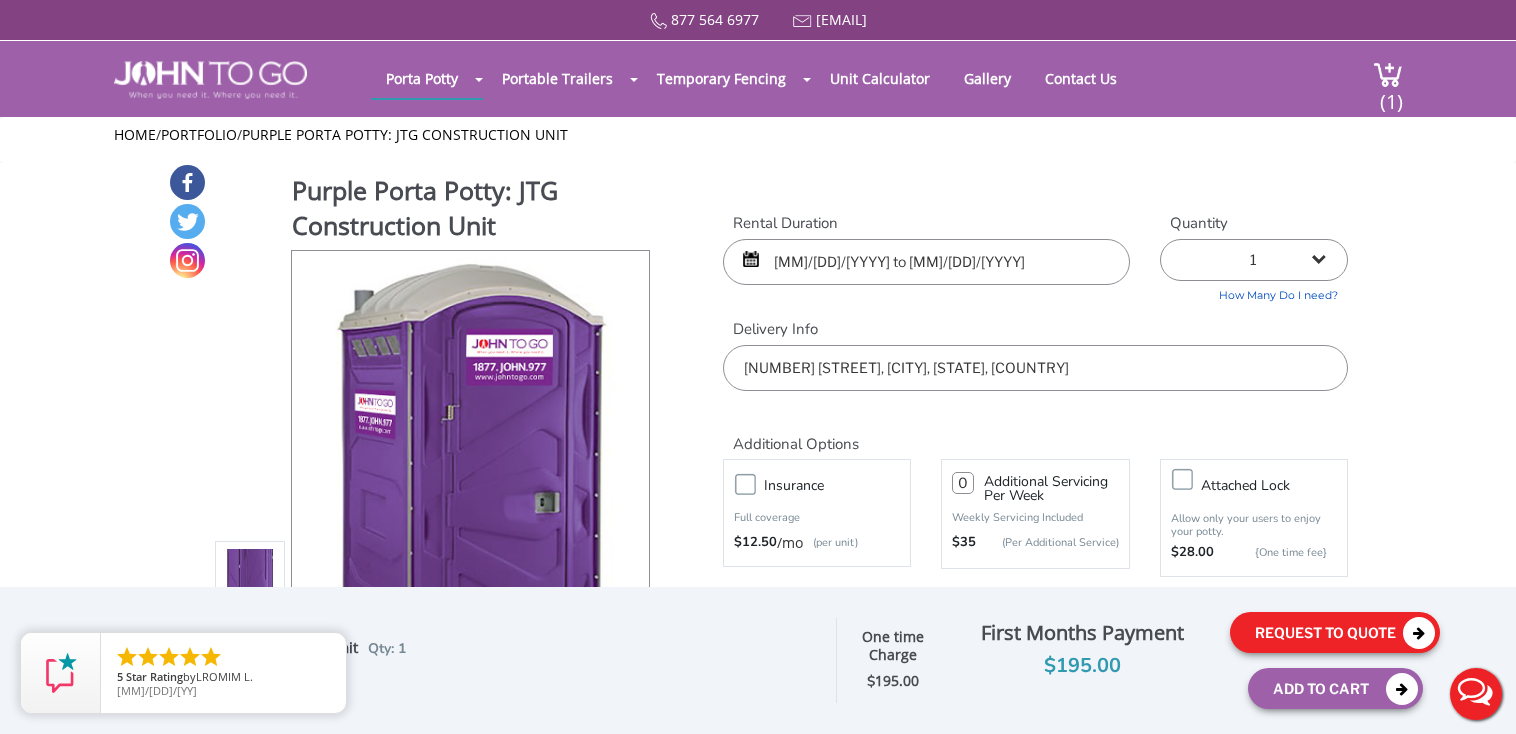 click on "Request To Quote" at bounding box center [1335, 632] 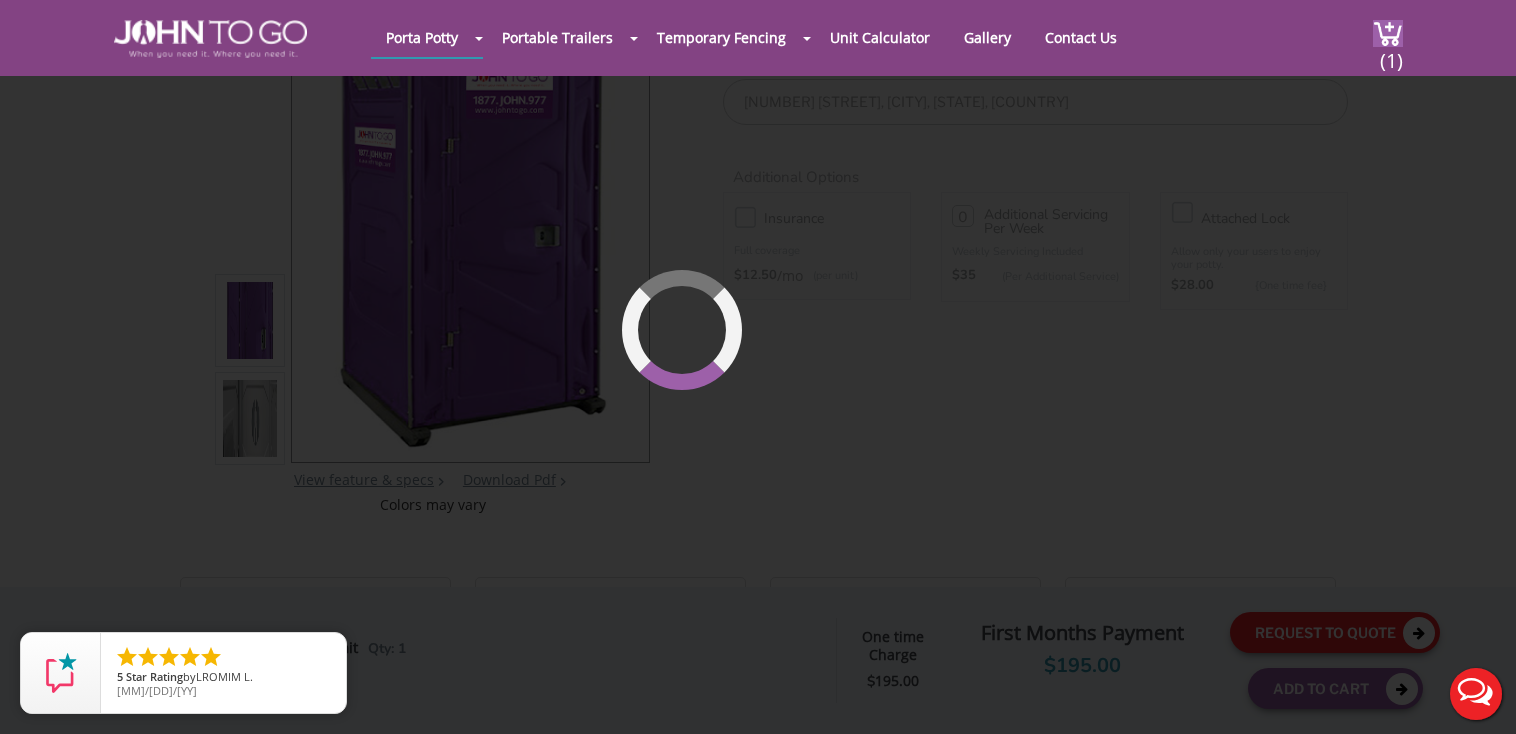 scroll, scrollTop: 212, scrollLeft: 0, axis: vertical 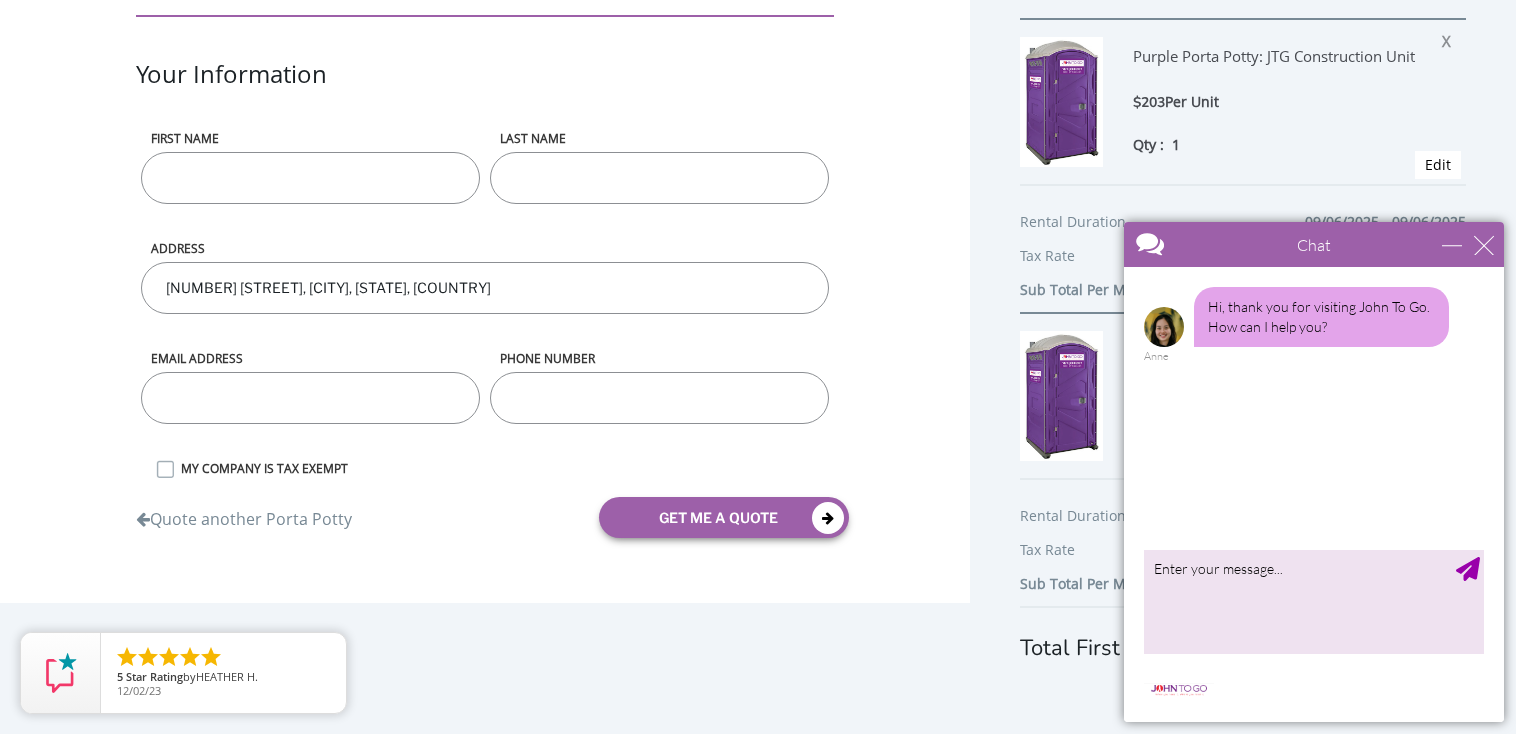 click on "Chat" at bounding box center [1314, 244] 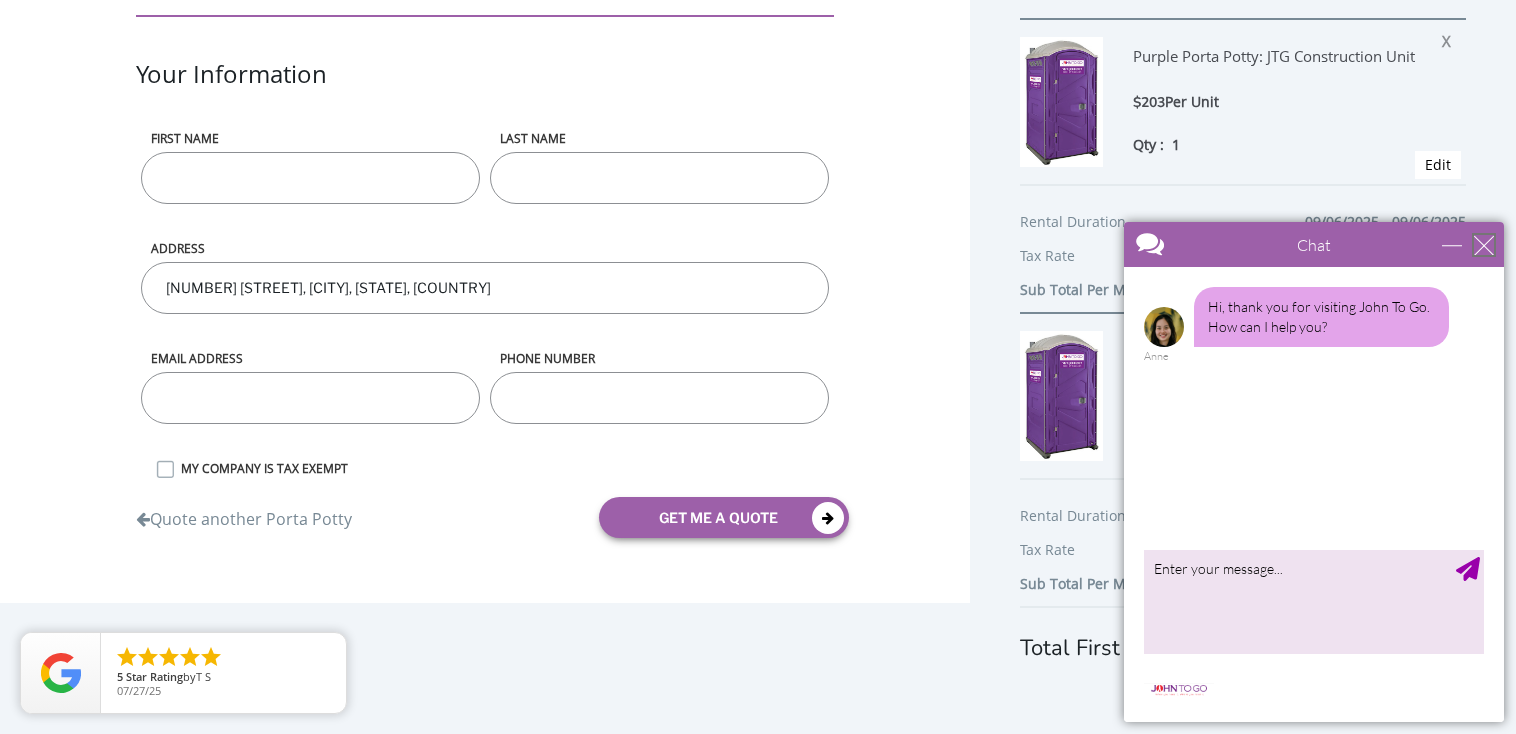 click at bounding box center [1484, 245] 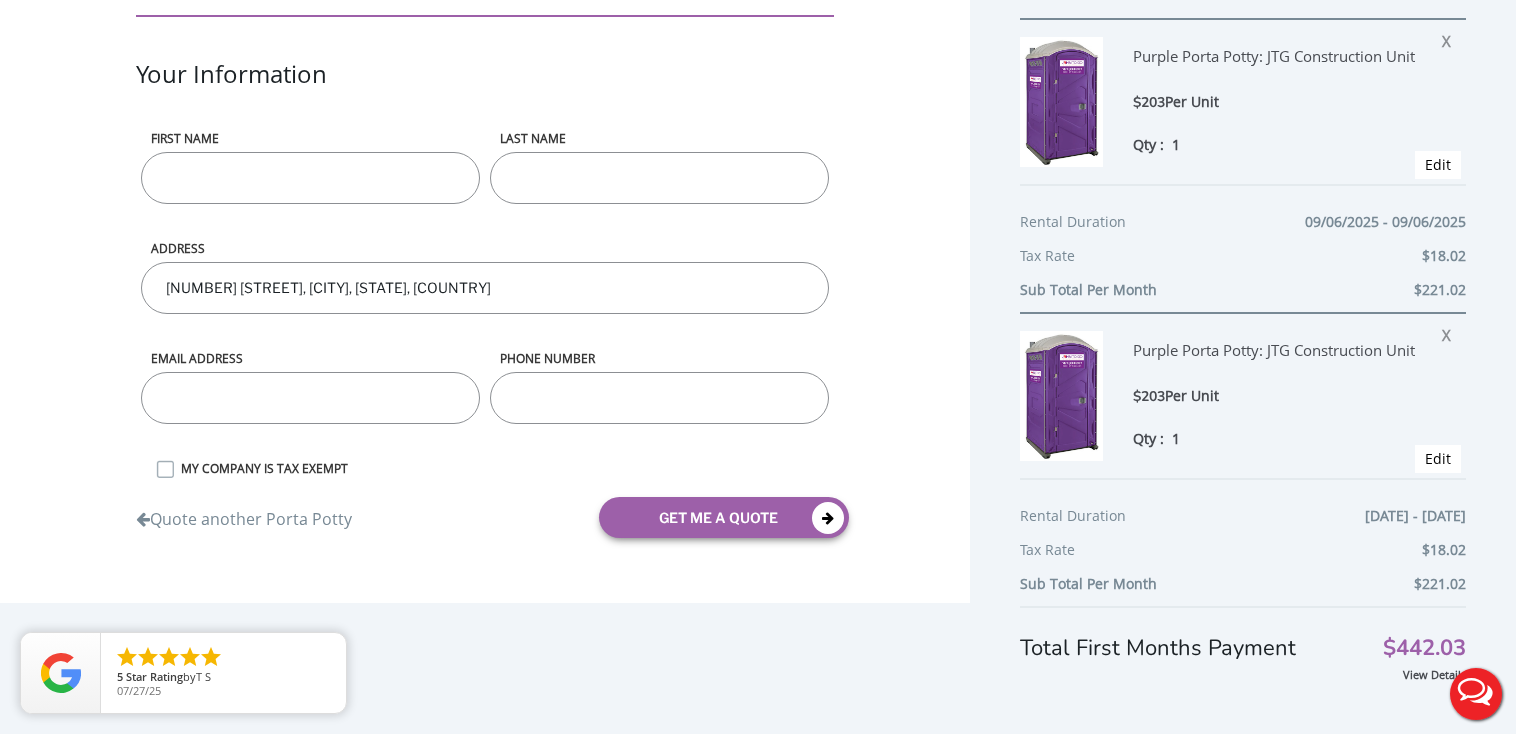scroll, scrollTop: 0, scrollLeft: 0, axis: both 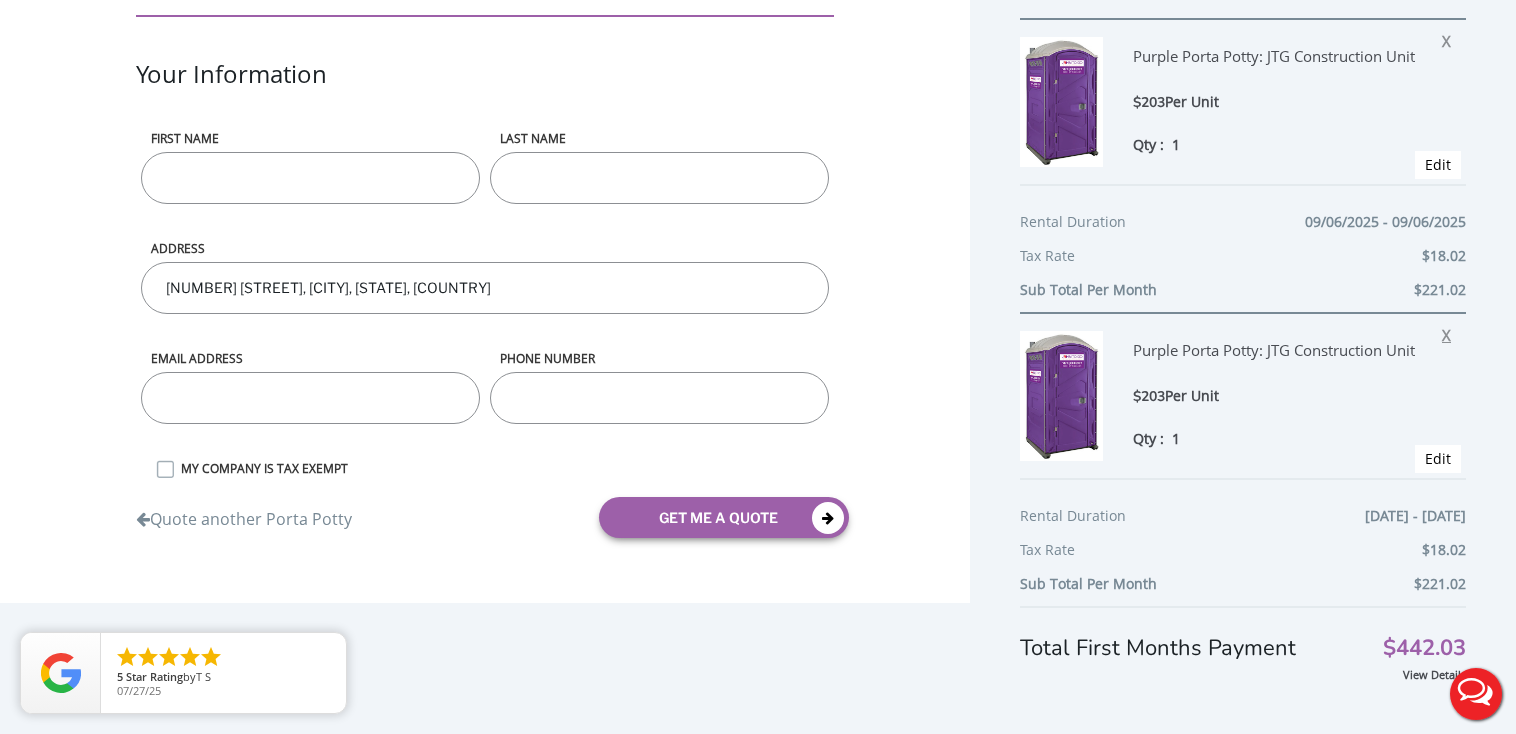 click on "X" at bounding box center [1451, 332] 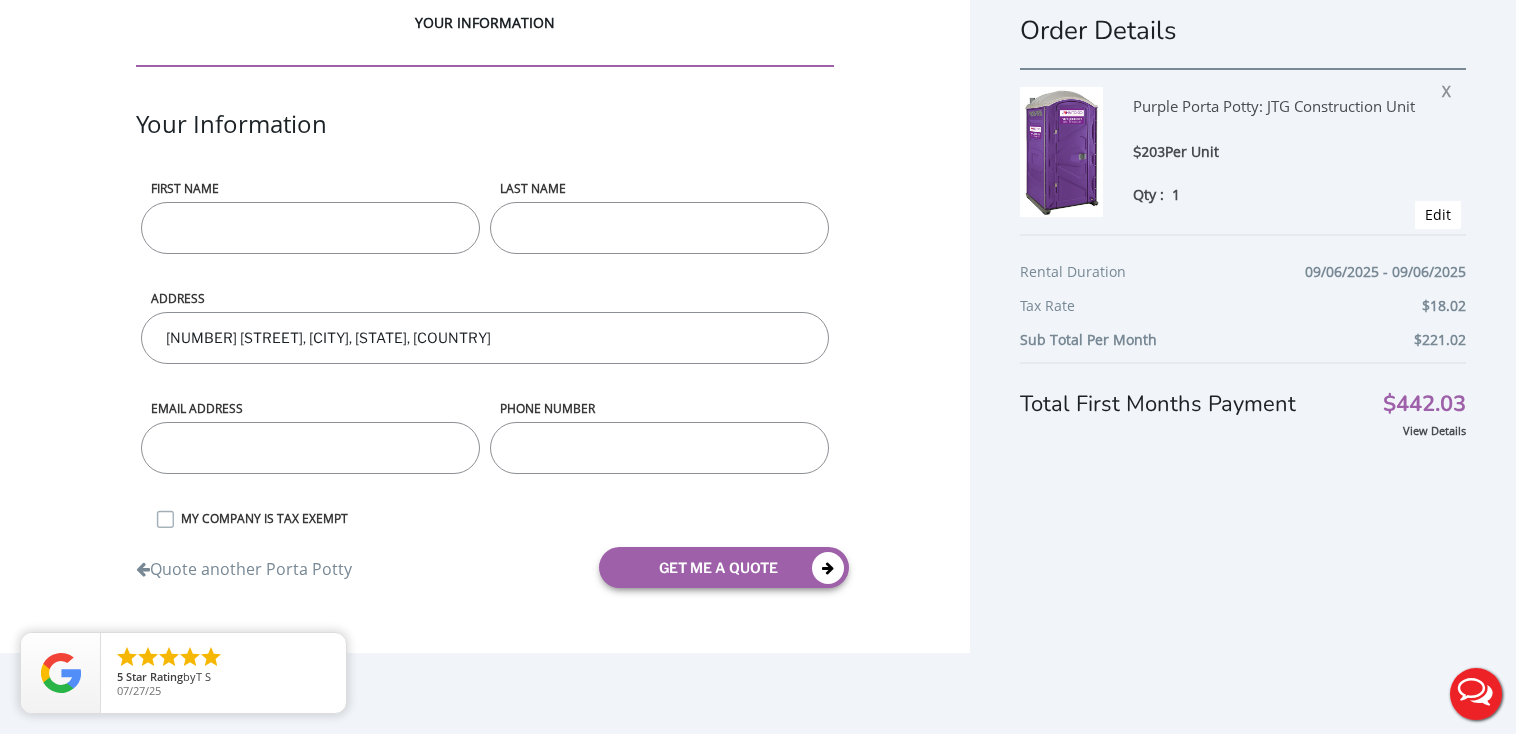 scroll, scrollTop: 36, scrollLeft: 0, axis: vertical 